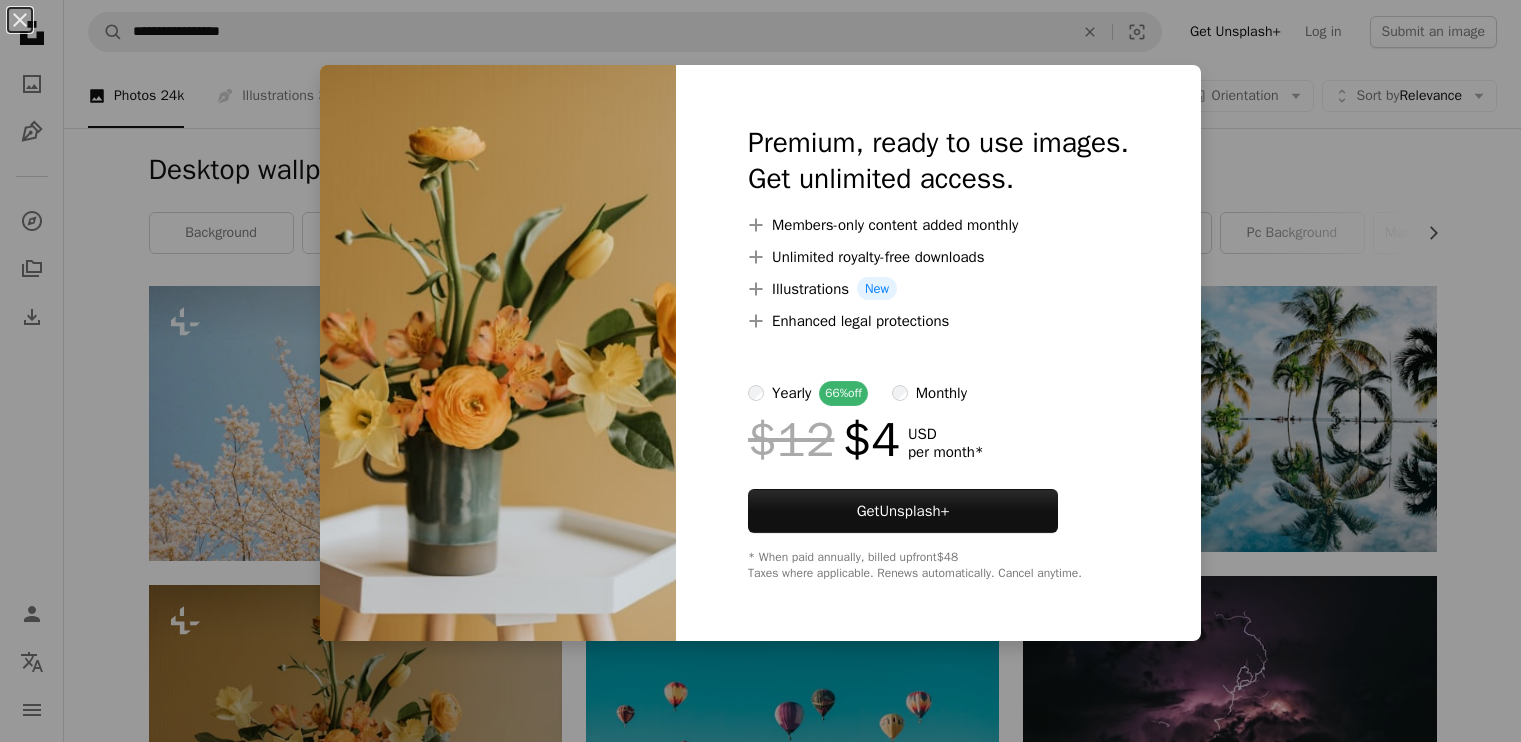 scroll, scrollTop: 400, scrollLeft: 0, axis: vertical 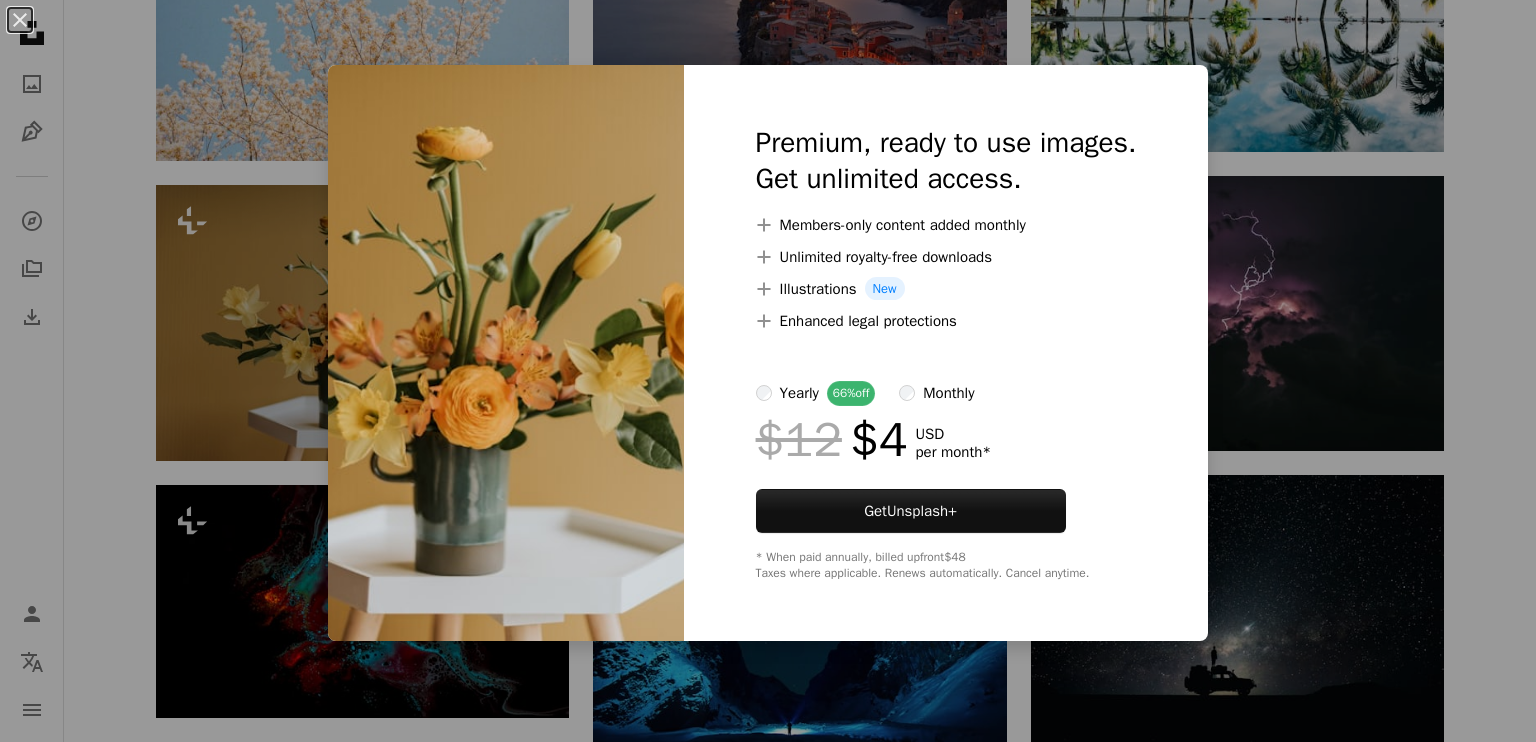 click on "An X shape Premium, ready to use images. Get unlimited access. A plus sign Members-only content added monthly A plus sign Unlimited royalty-free downloads A plus sign Illustrations  New A plus sign Enhanced legal protections yearly 66%  off monthly $12   $4 USD per month * Get  Unsplash+ * When paid annually, billed upfront  $48 Taxes where applicable. Renews automatically. Cancel anytime." at bounding box center [768, 371] 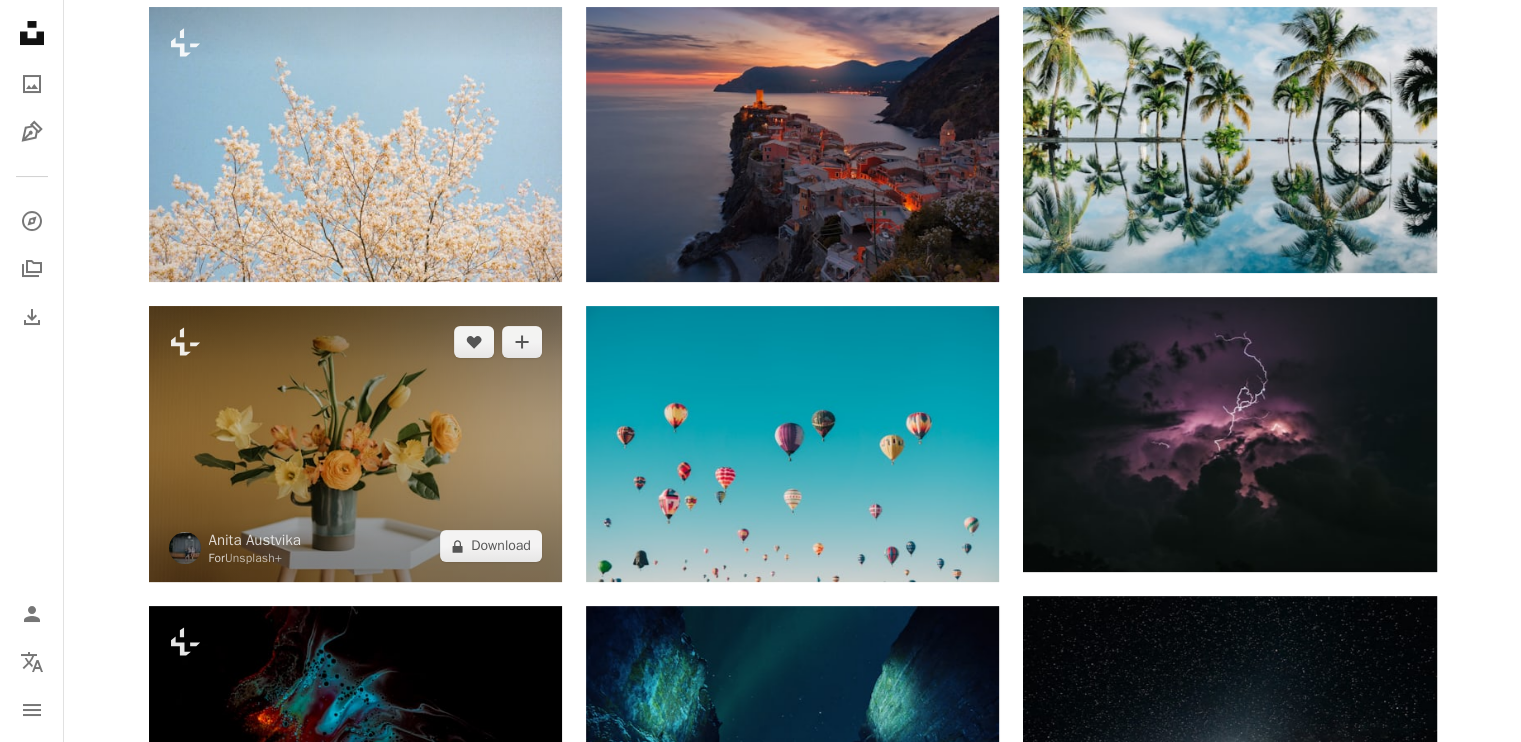 scroll, scrollTop: 300, scrollLeft: 0, axis: vertical 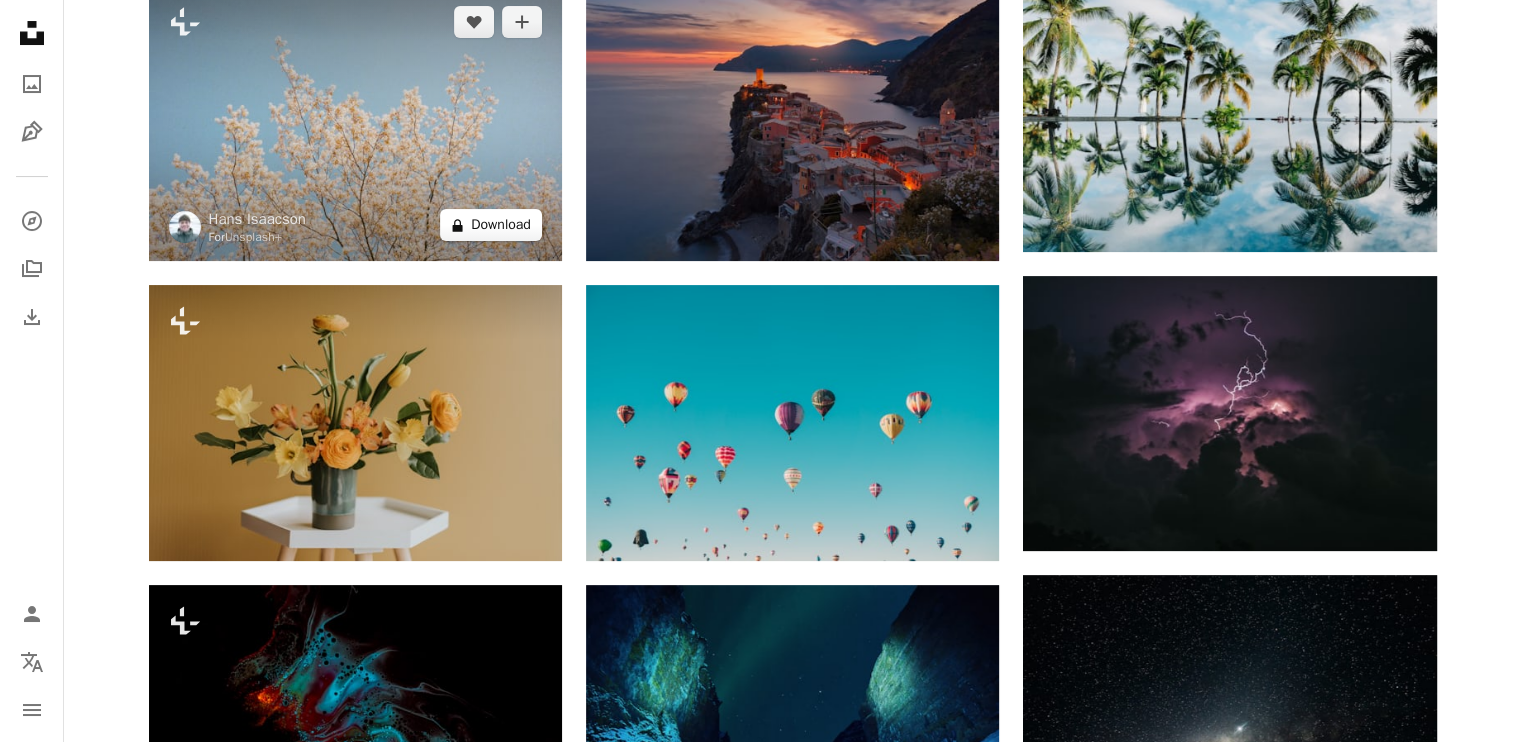 click on "A lock Download" at bounding box center [491, 225] 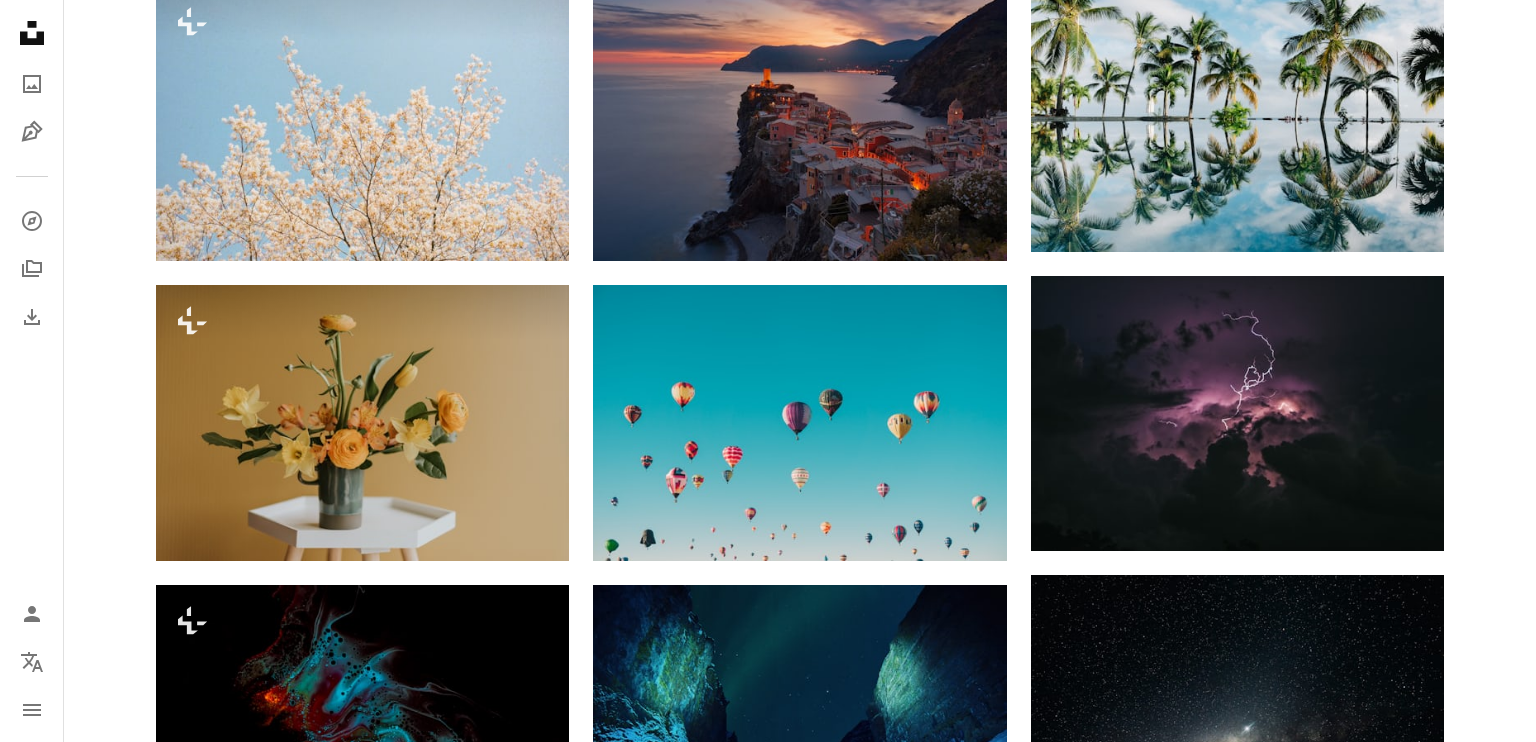 click on "An X shape" at bounding box center [20, 20] 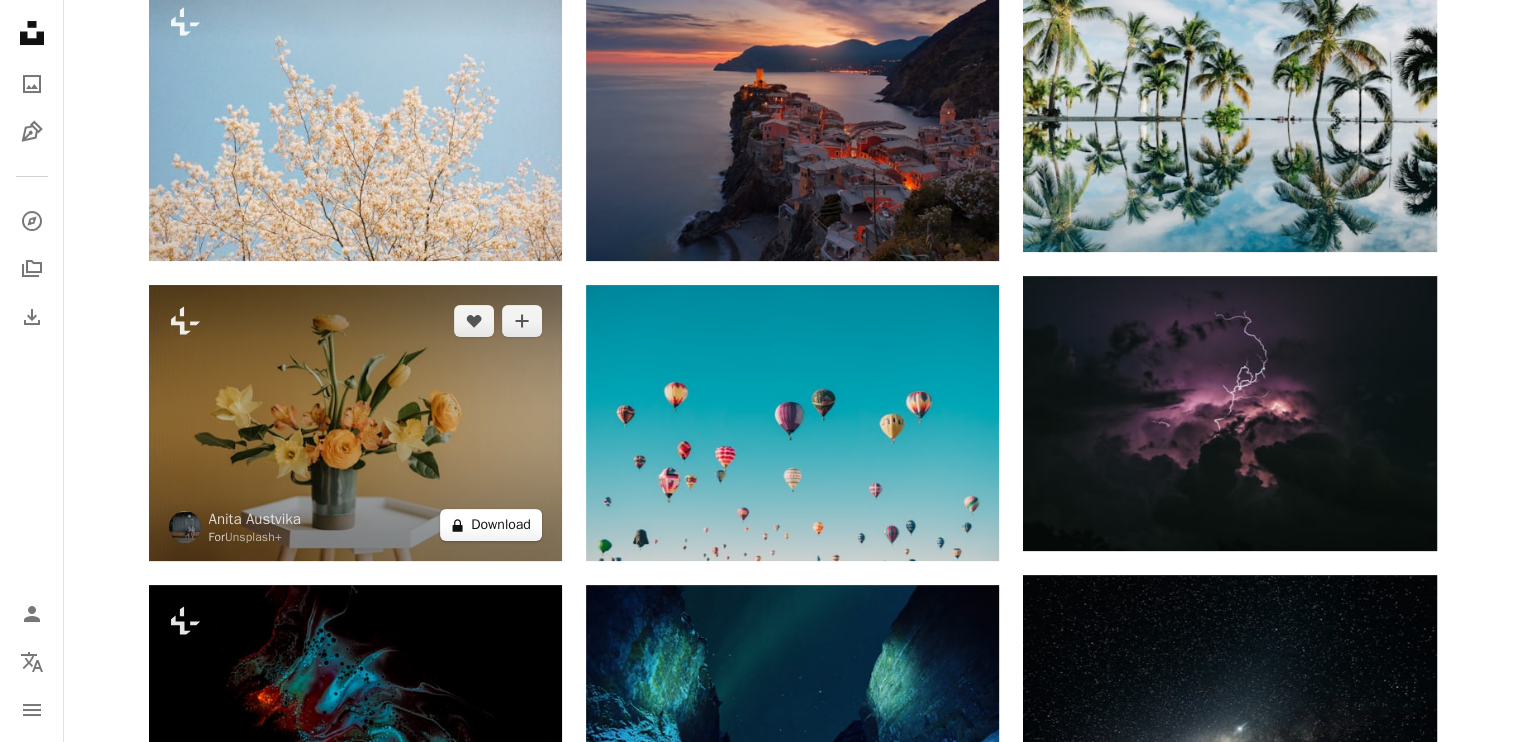 click on "A lock Download" at bounding box center (491, 525) 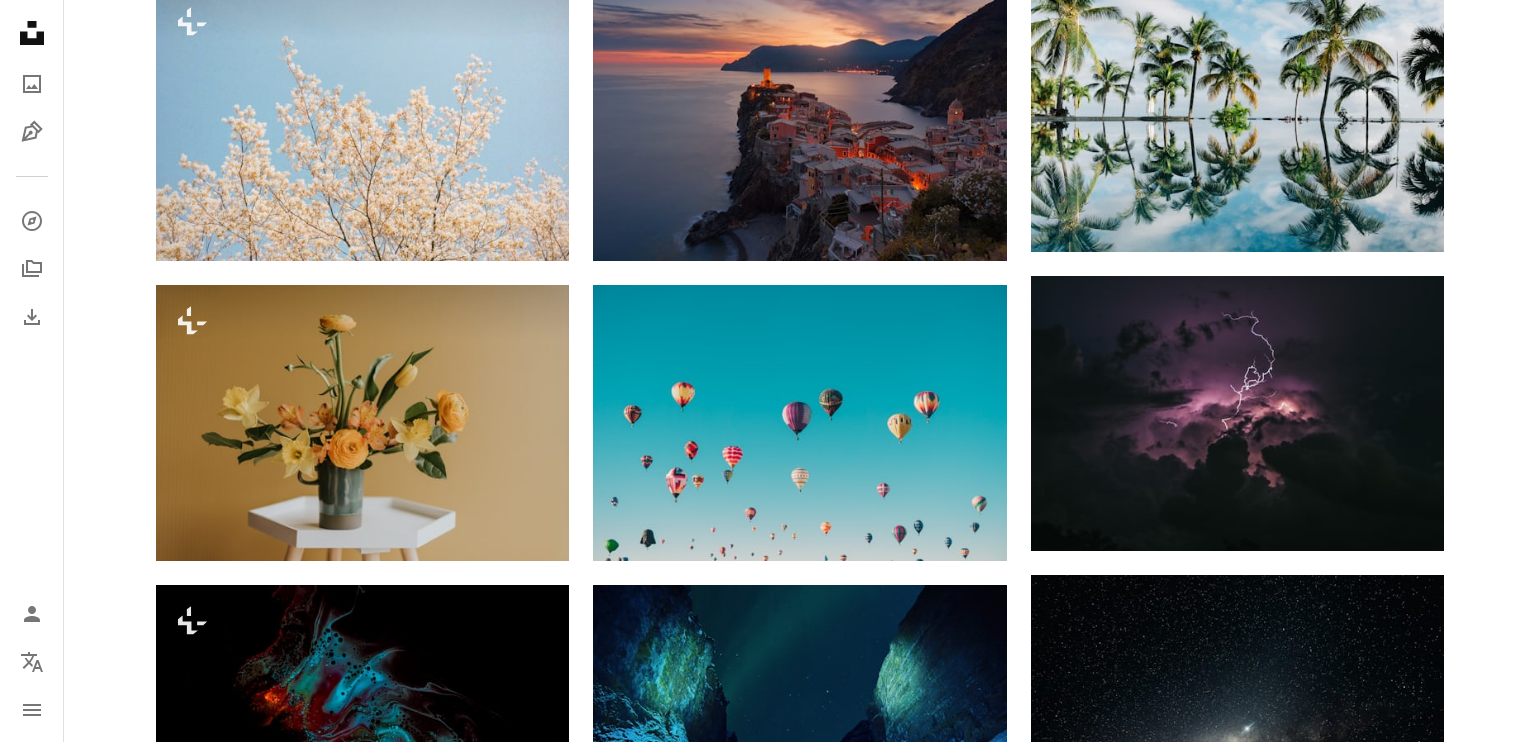 click on "An X shape Premium, ready to use images. Get unlimited access. A plus sign Members-only content added monthly A plus sign Unlimited royalty-free downloads A plus sign Illustrations  New A plus sign Enhanced legal protections yearly 66%  off monthly $12   $4 USD per month * Get  Unsplash+ * When paid annually, billed upfront  $48 Taxes where applicable. Renews automatically. Cancel anytime." at bounding box center [768, 2858] 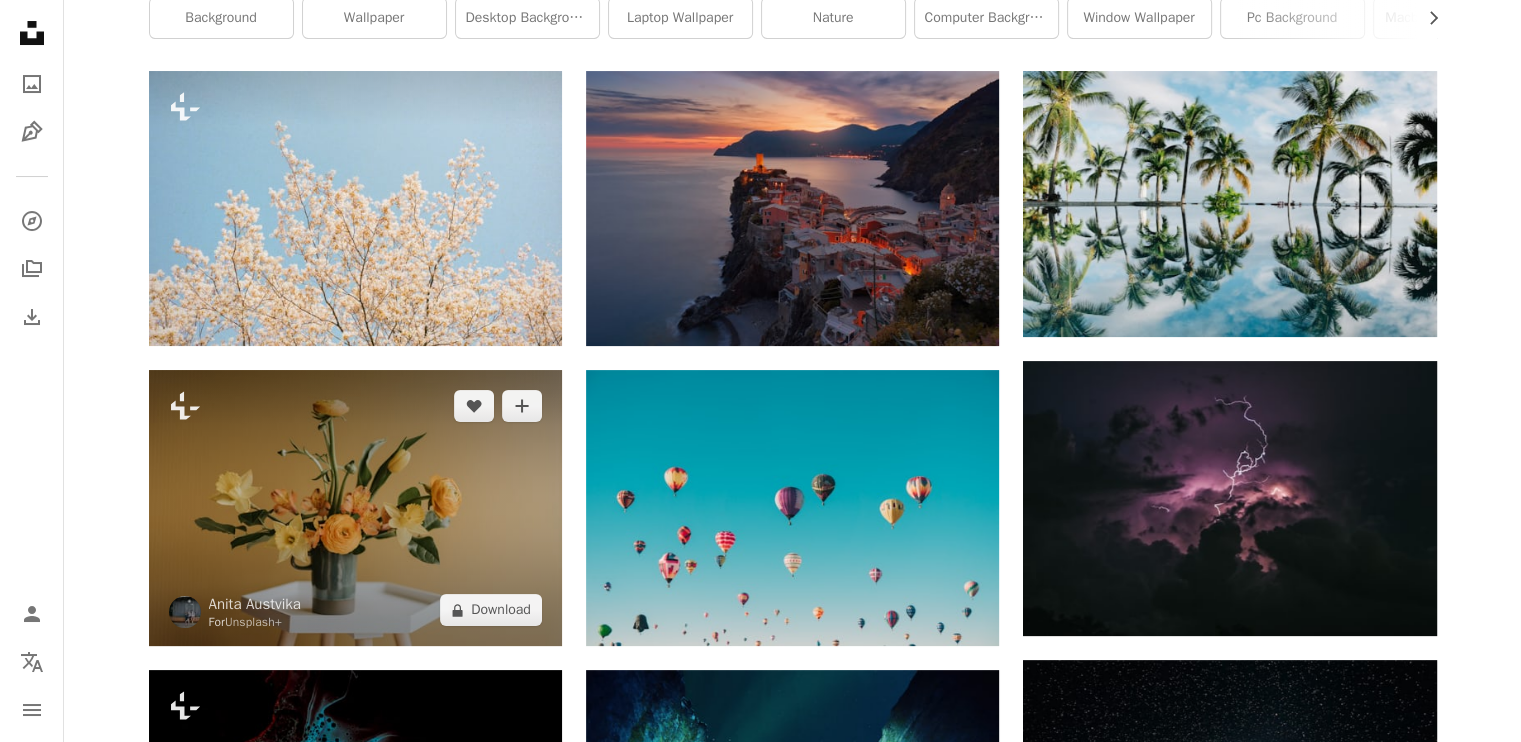 scroll, scrollTop: 300, scrollLeft: 0, axis: vertical 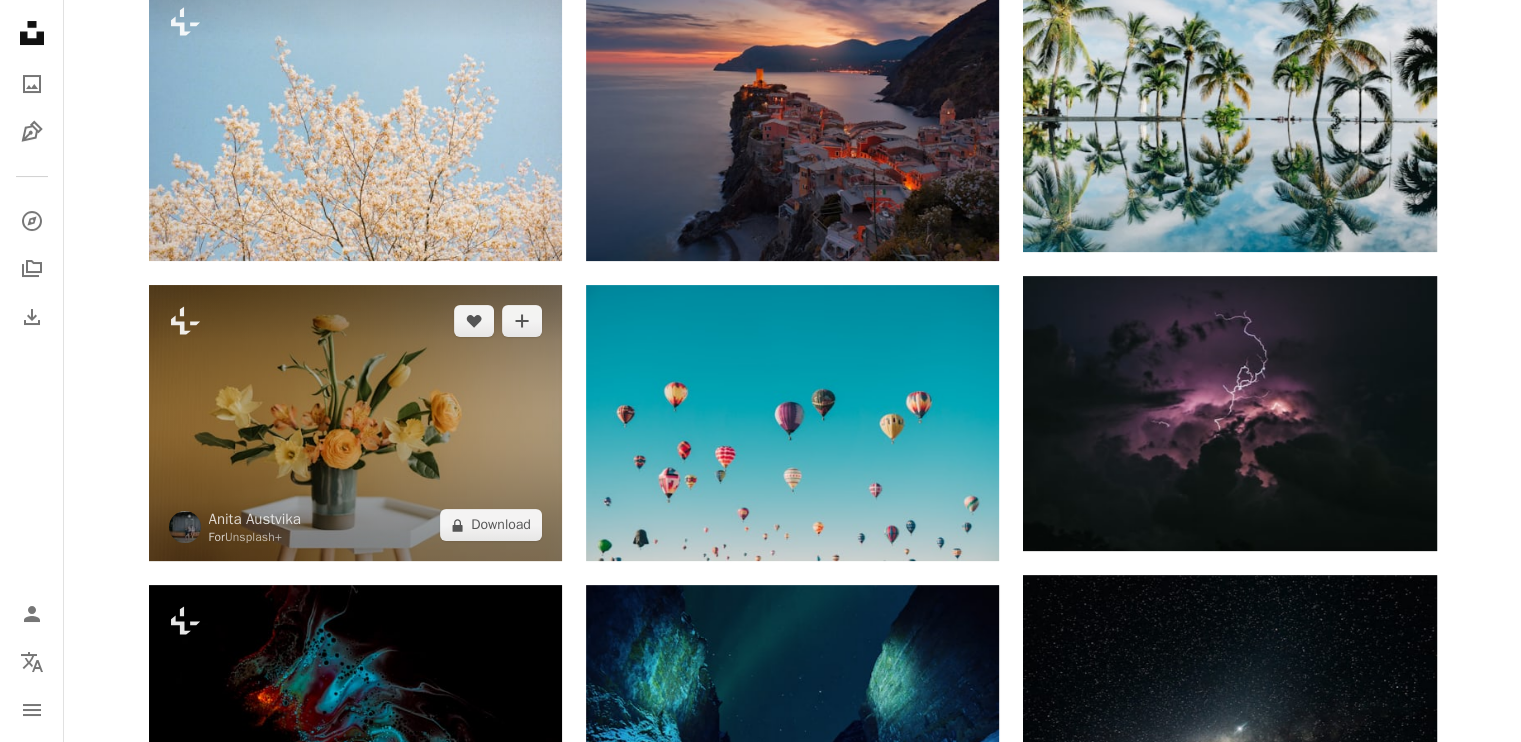 click at bounding box center (355, 423) 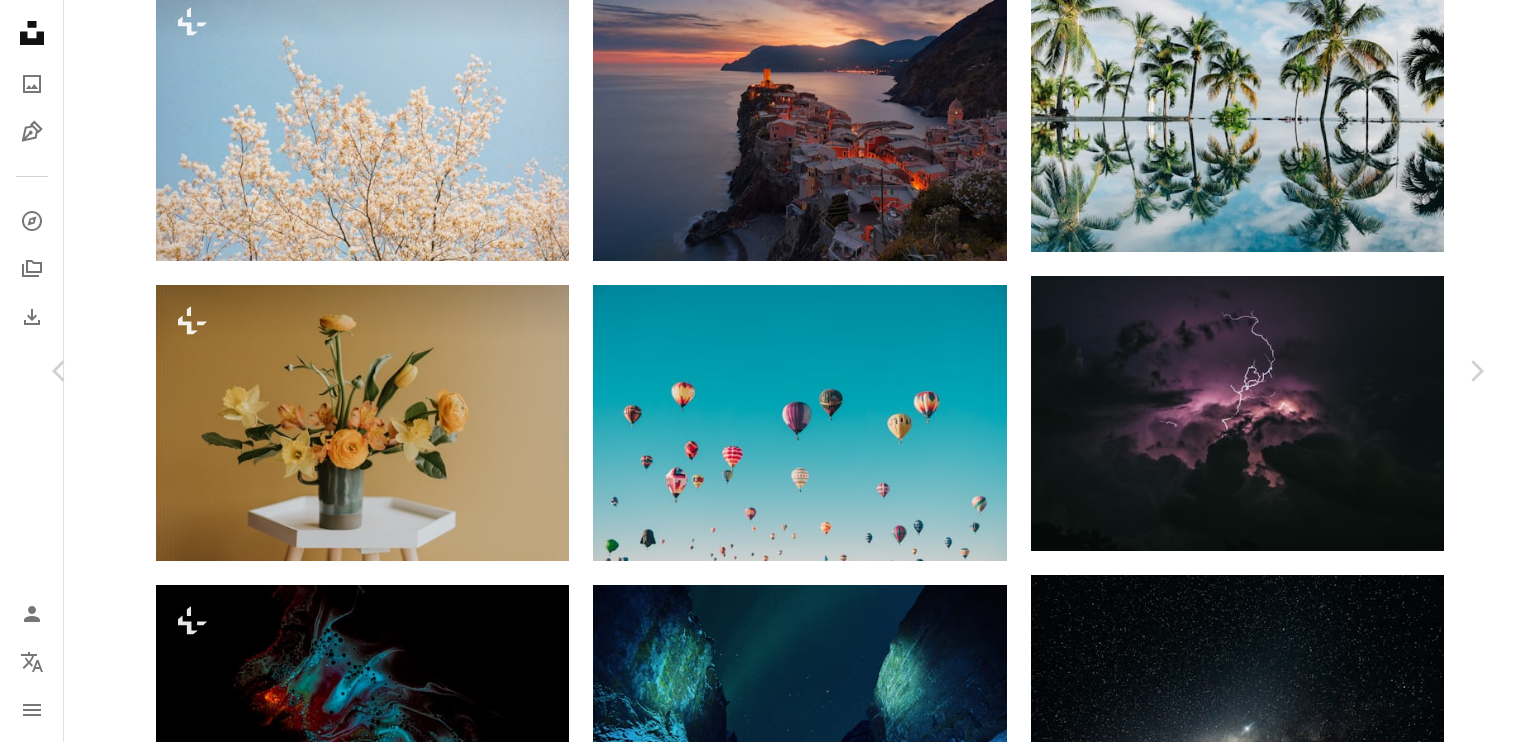 click on "A lock Download" at bounding box center (1325, 2534) 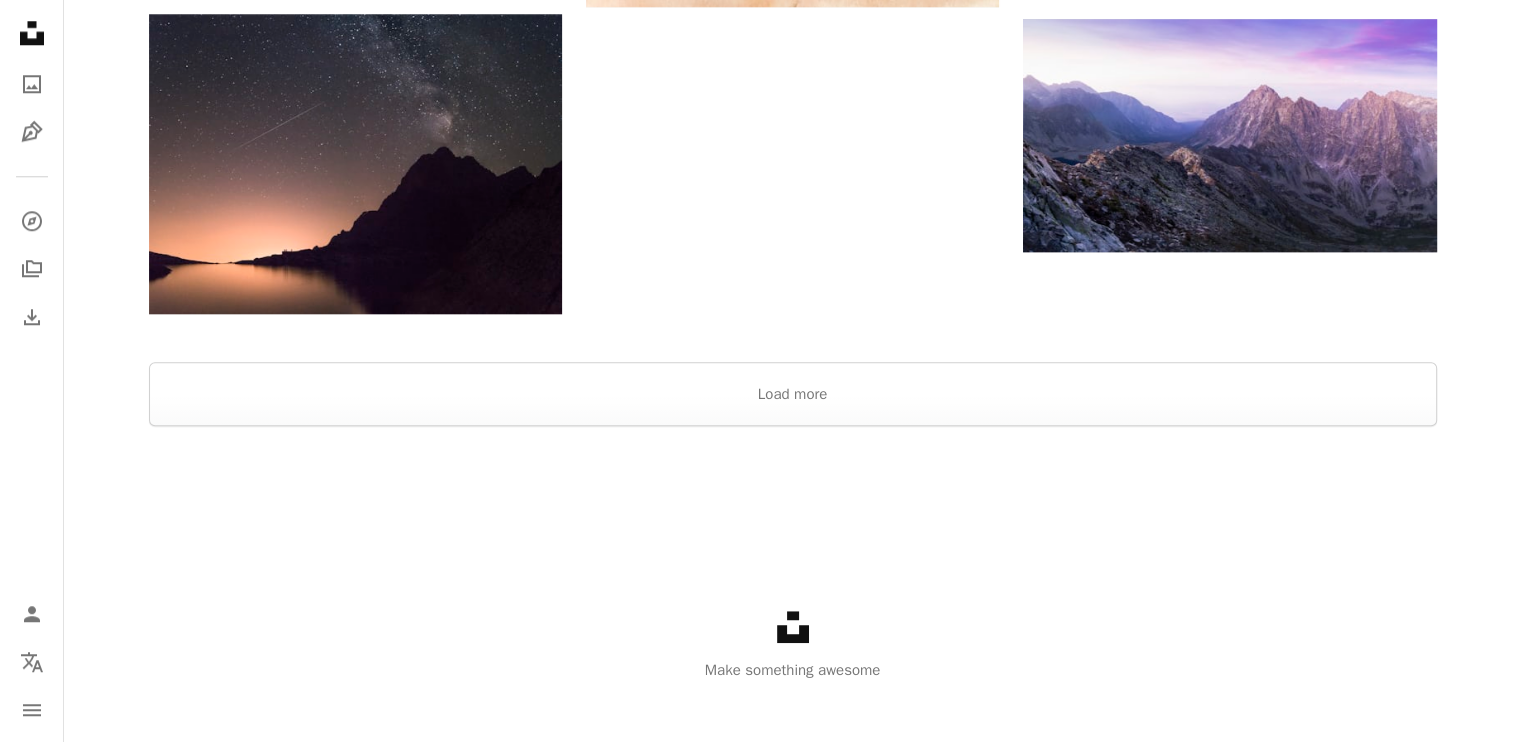 scroll, scrollTop: 2042, scrollLeft: 0, axis: vertical 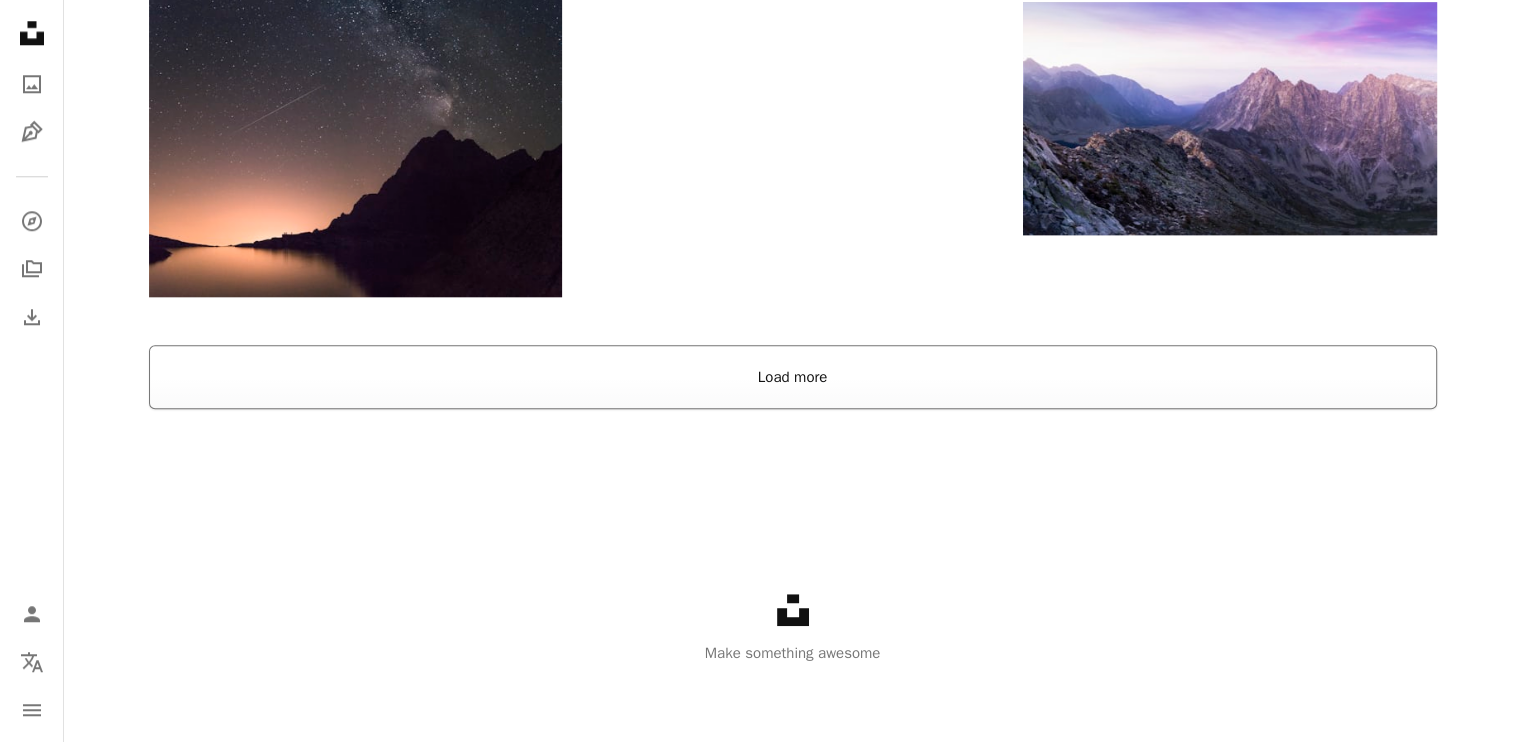 click on "Load more" at bounding box center (793, 377) 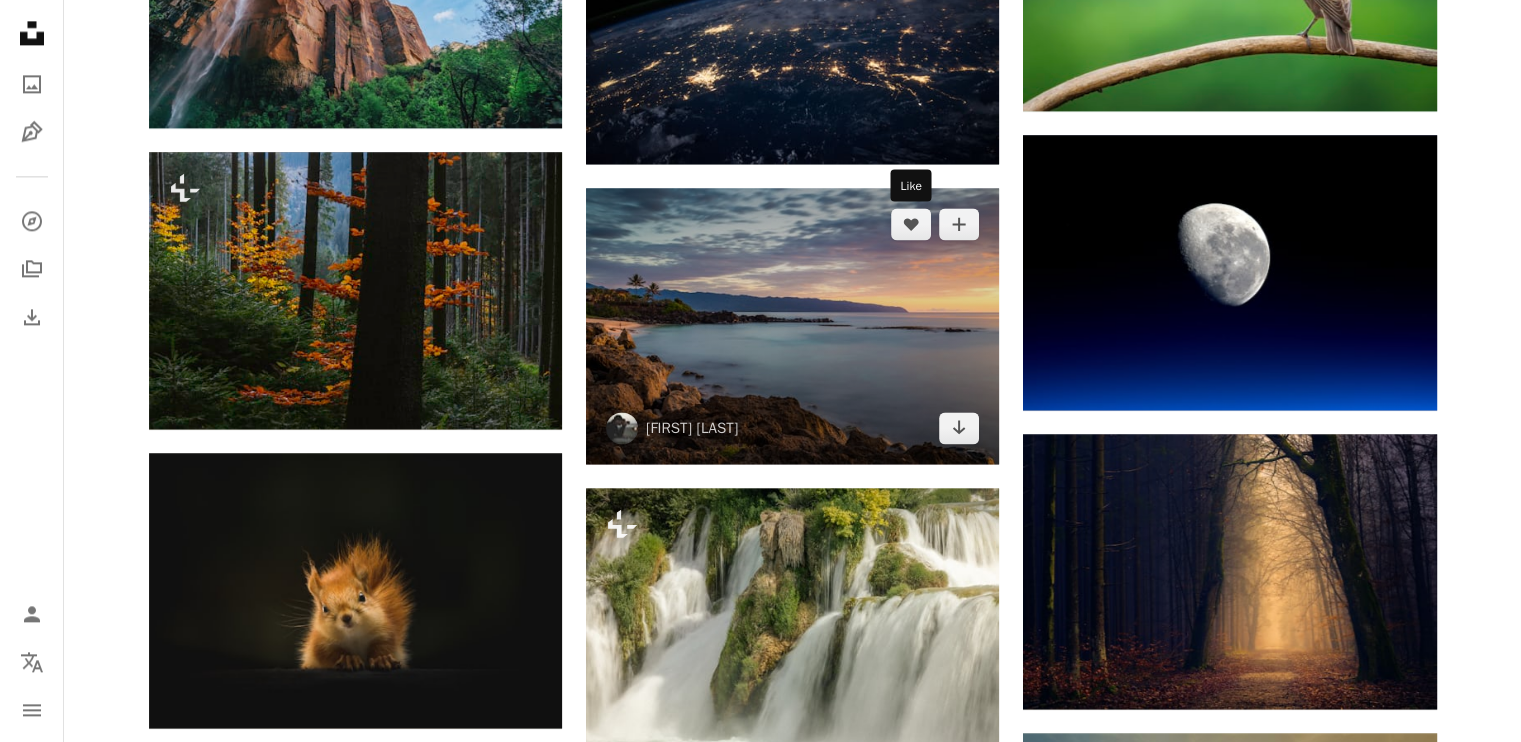 scroll, scrollTop: 2742, scrollLeft: 0, axis: vertical 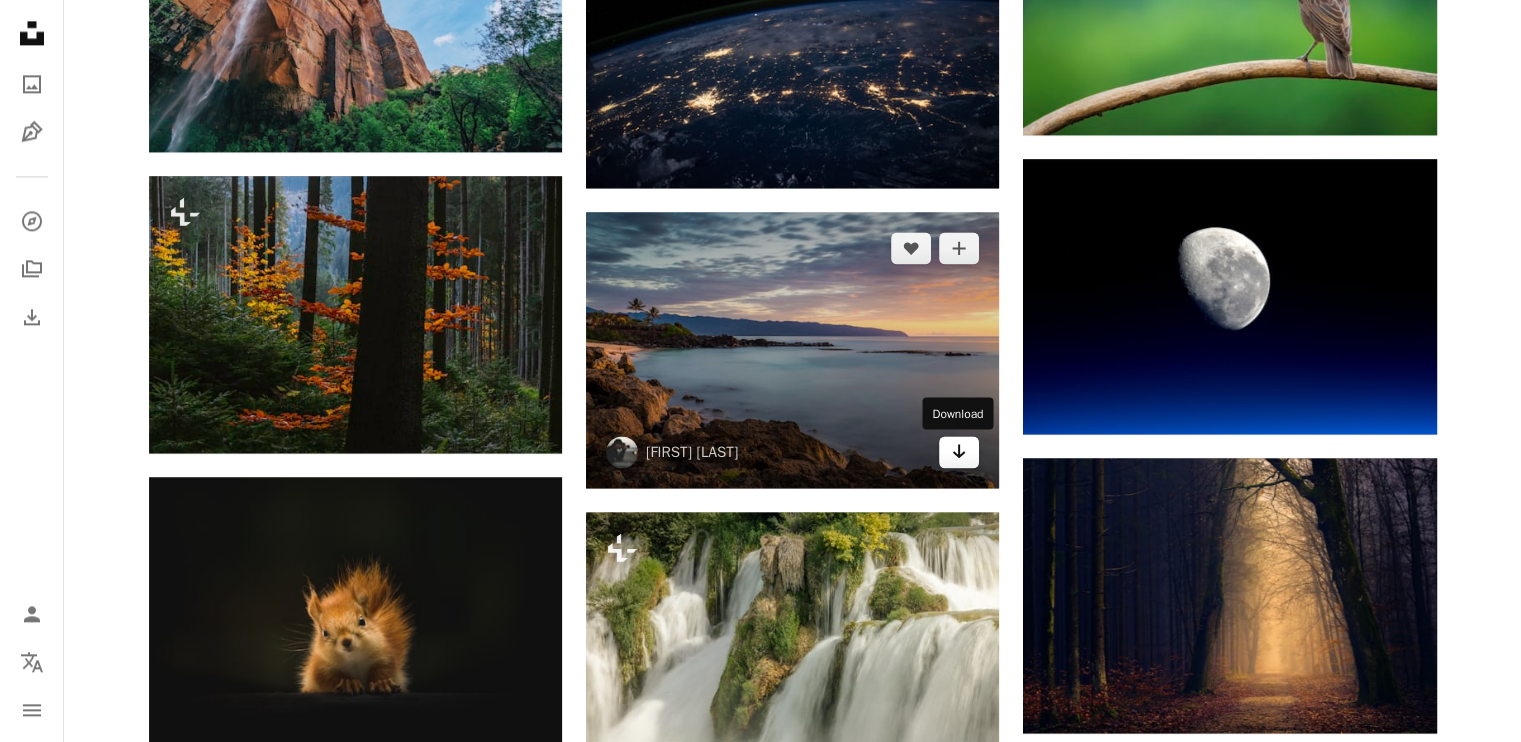click on "Arrow pointing down" at bounding box center (959, 452) 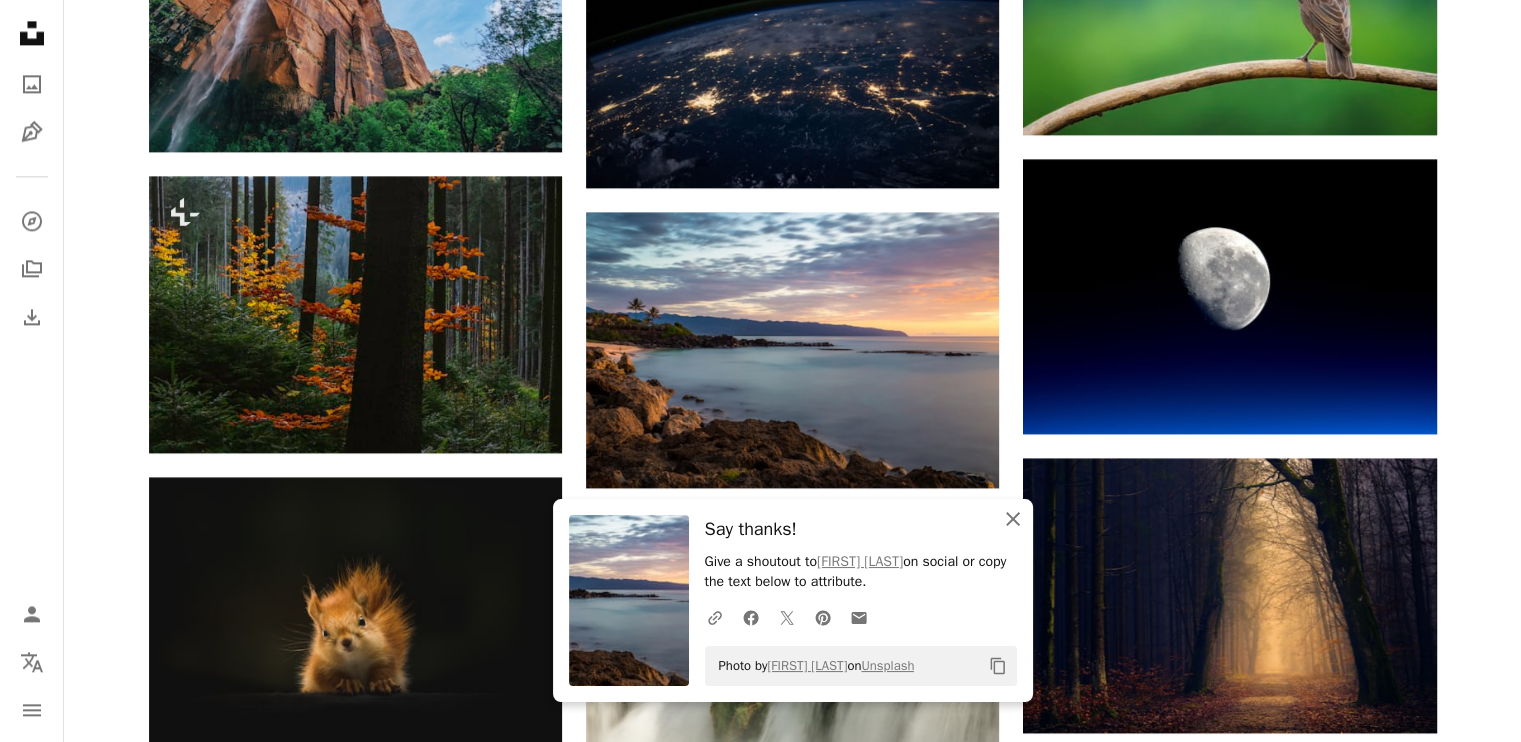 click 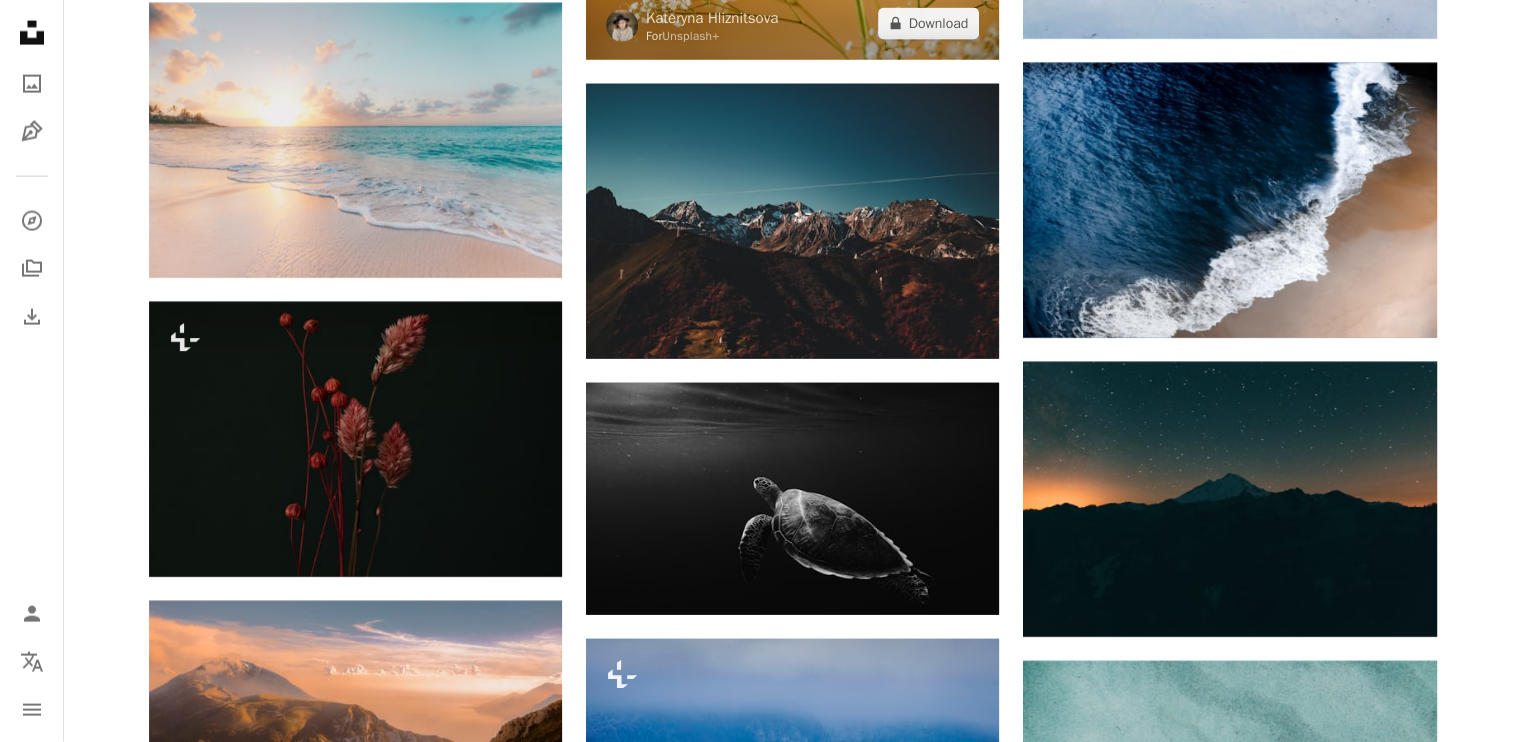 scroll, scrollTop: 4742, scrollLeft: 0, axis: vertical 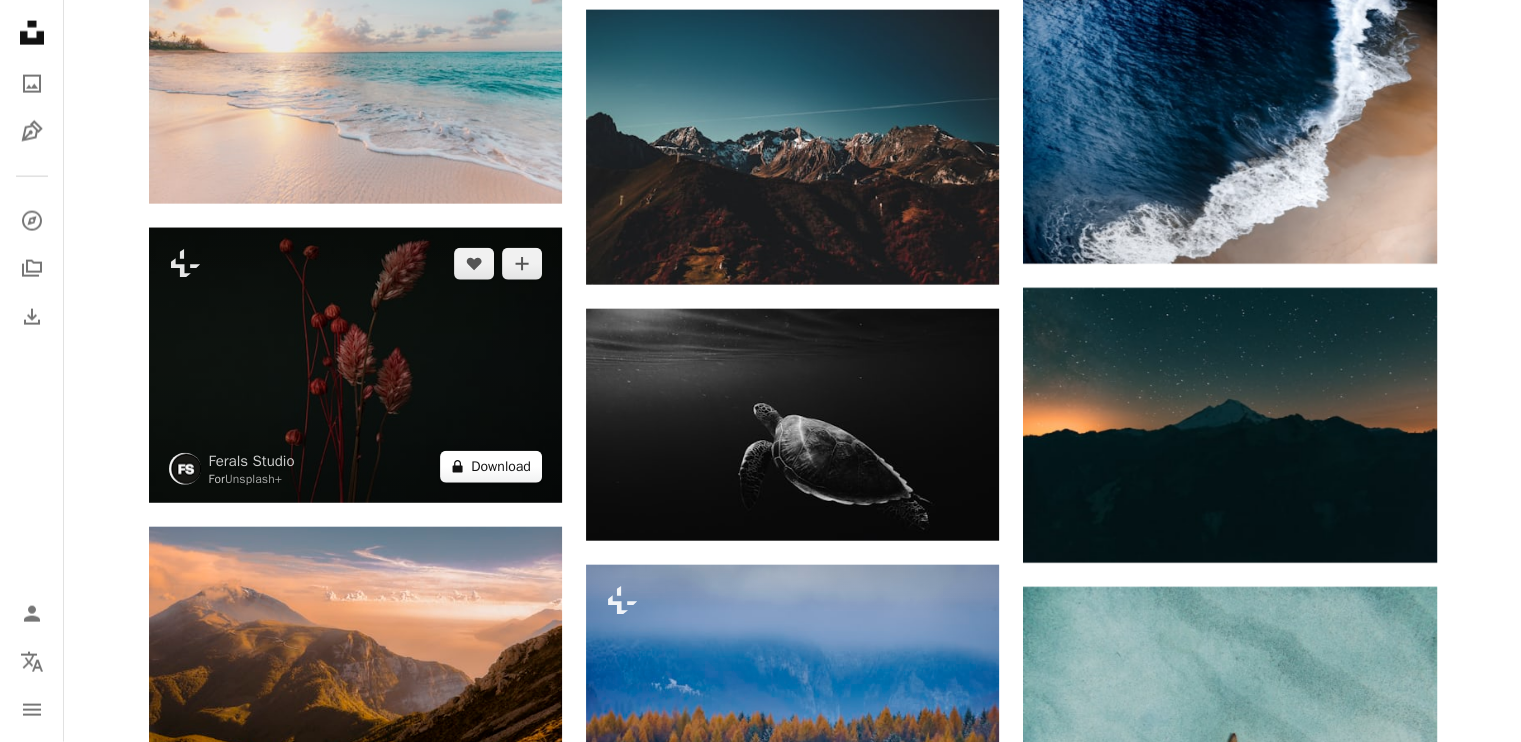 click on "A lock Download" at bounding box center [491, 467] 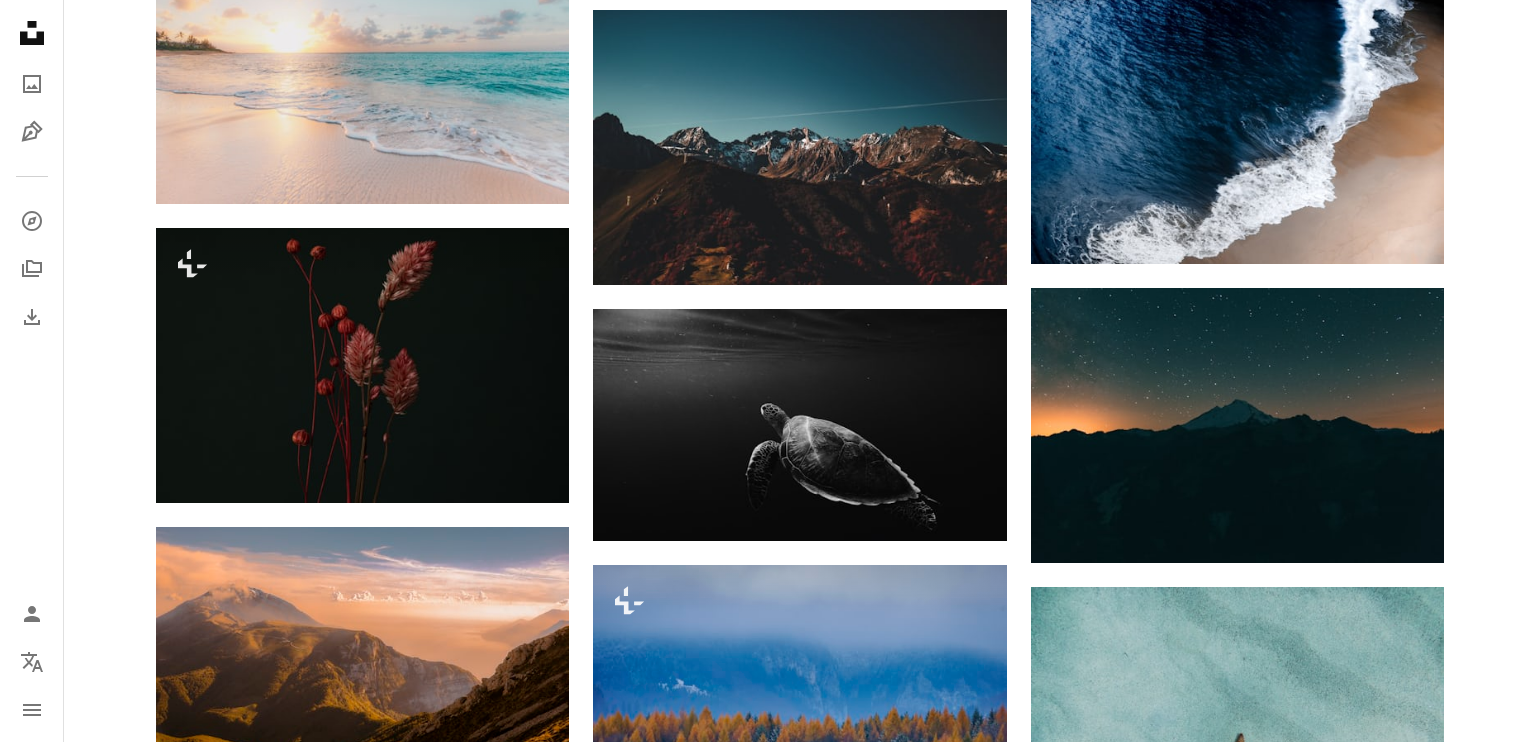 click on "An X shape" at bounding box center [20, 20] 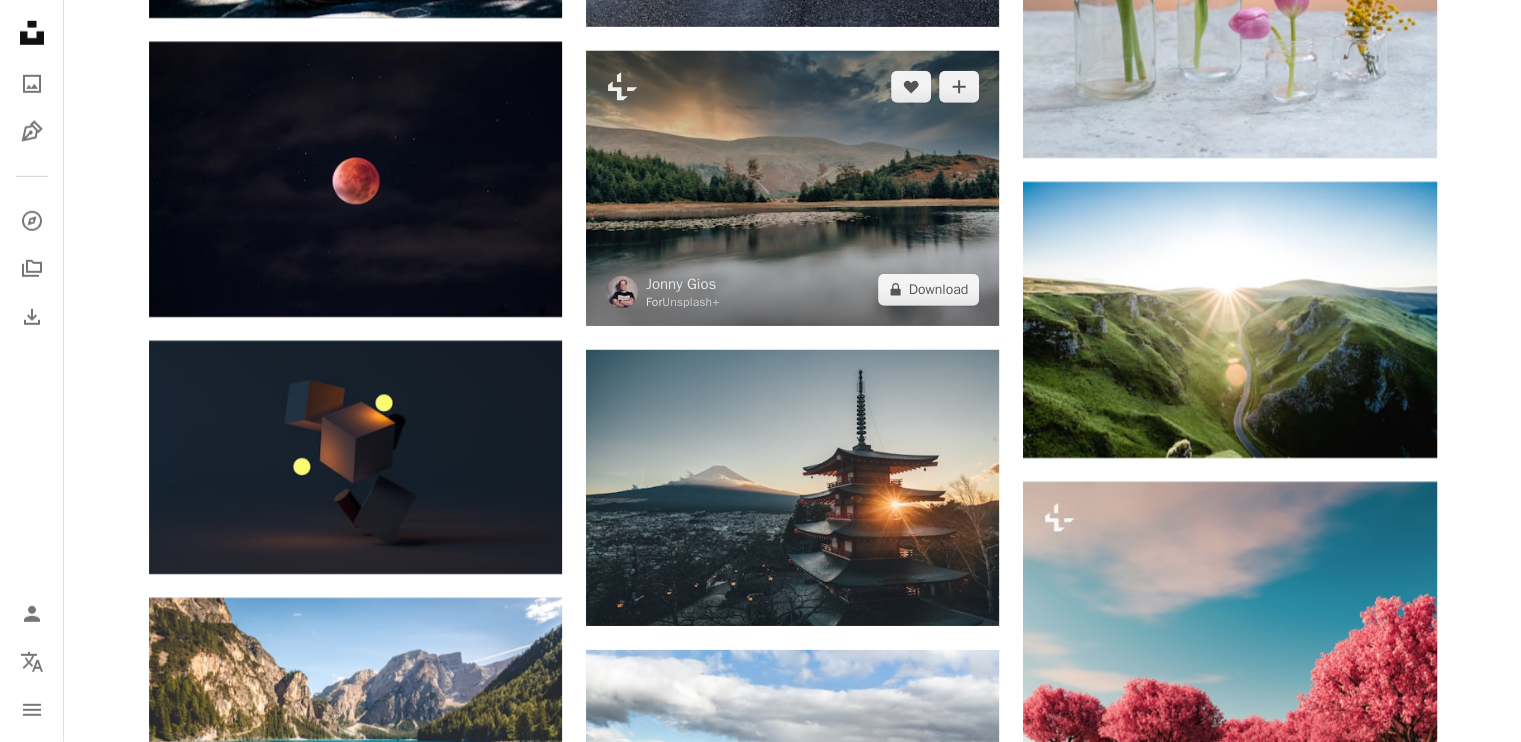 scroll, scrollTop: 6142, scrollLeft: 0, axis: vertical 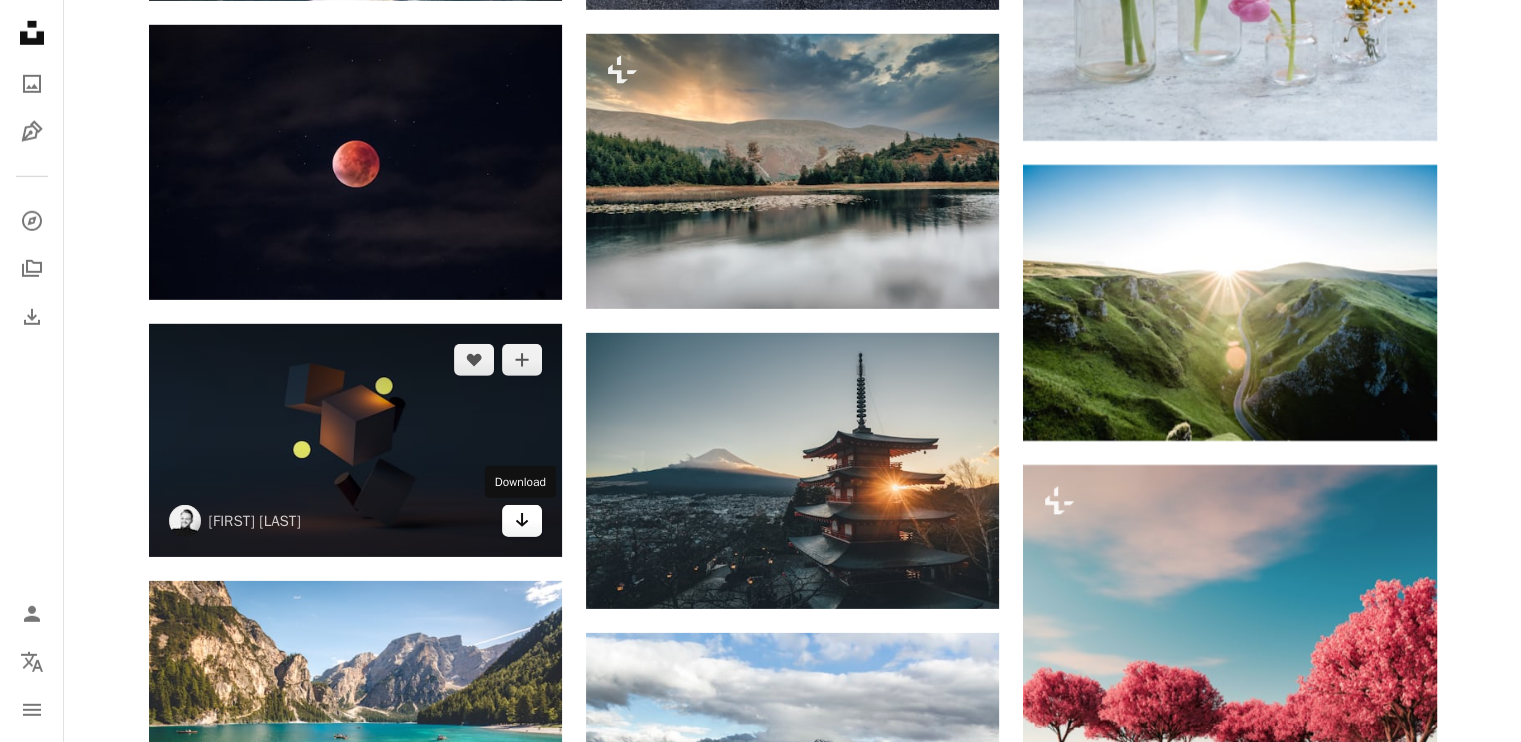 click on "Arrow pointing down" 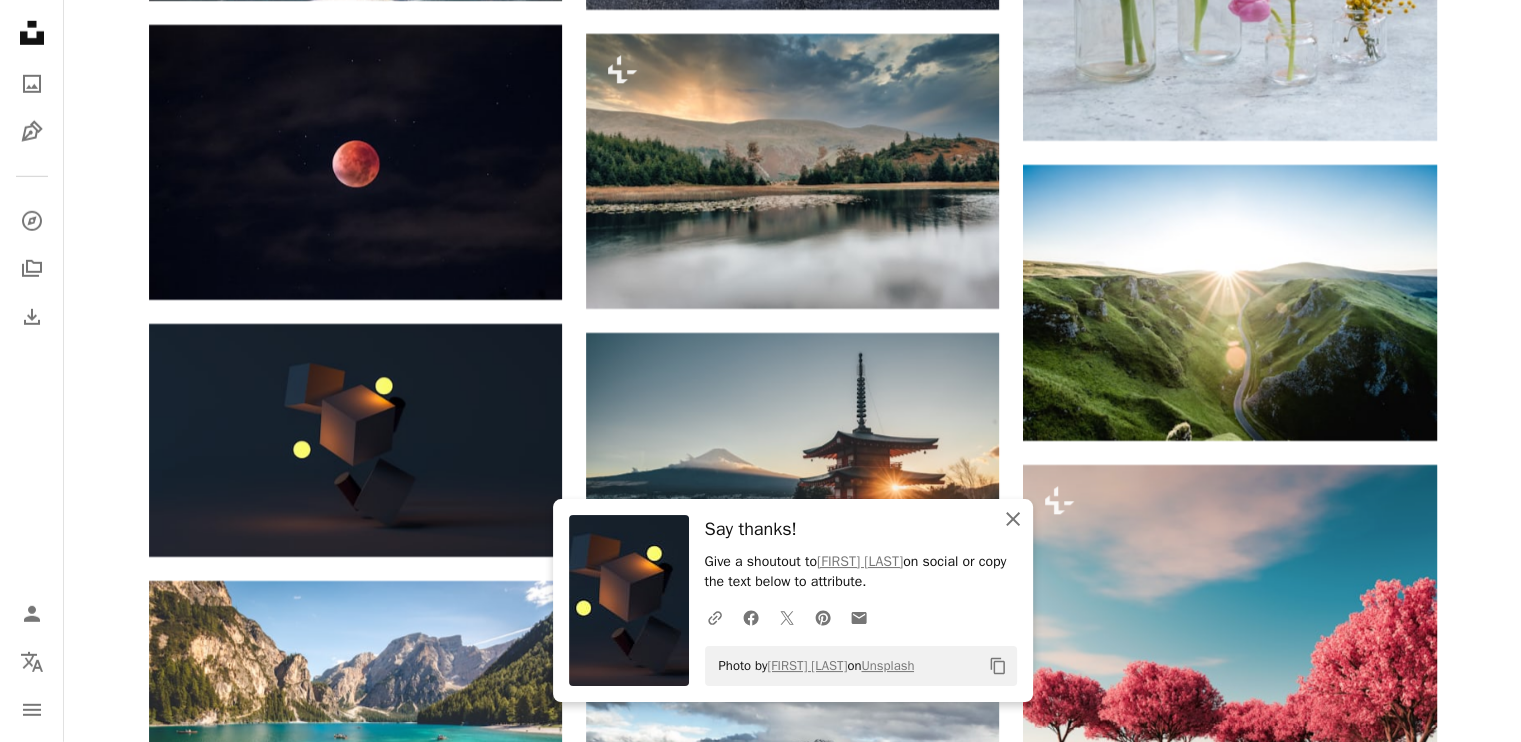 click on "An X shape" 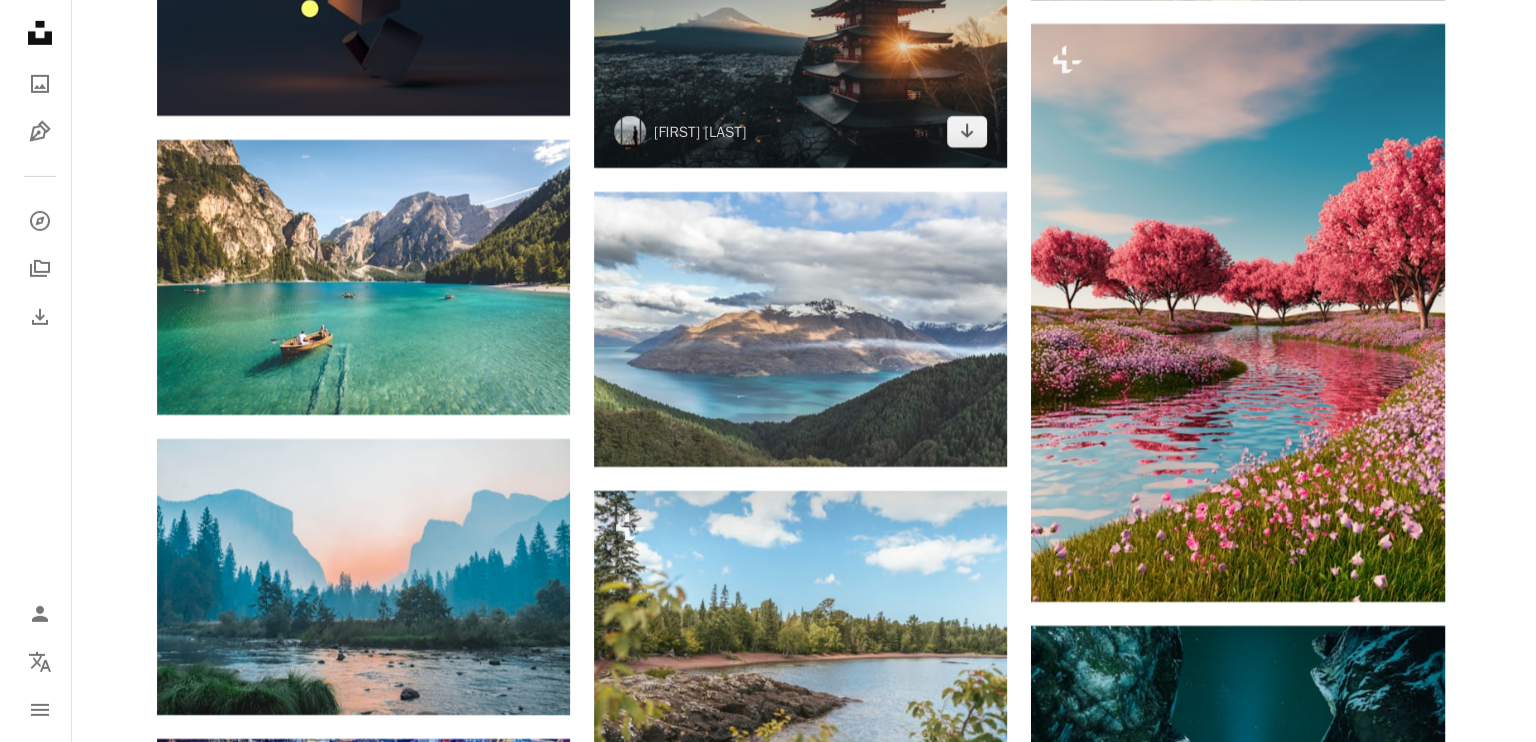 scroll, scrollTop: 6342, scrollLeft: 0, axis: vertical 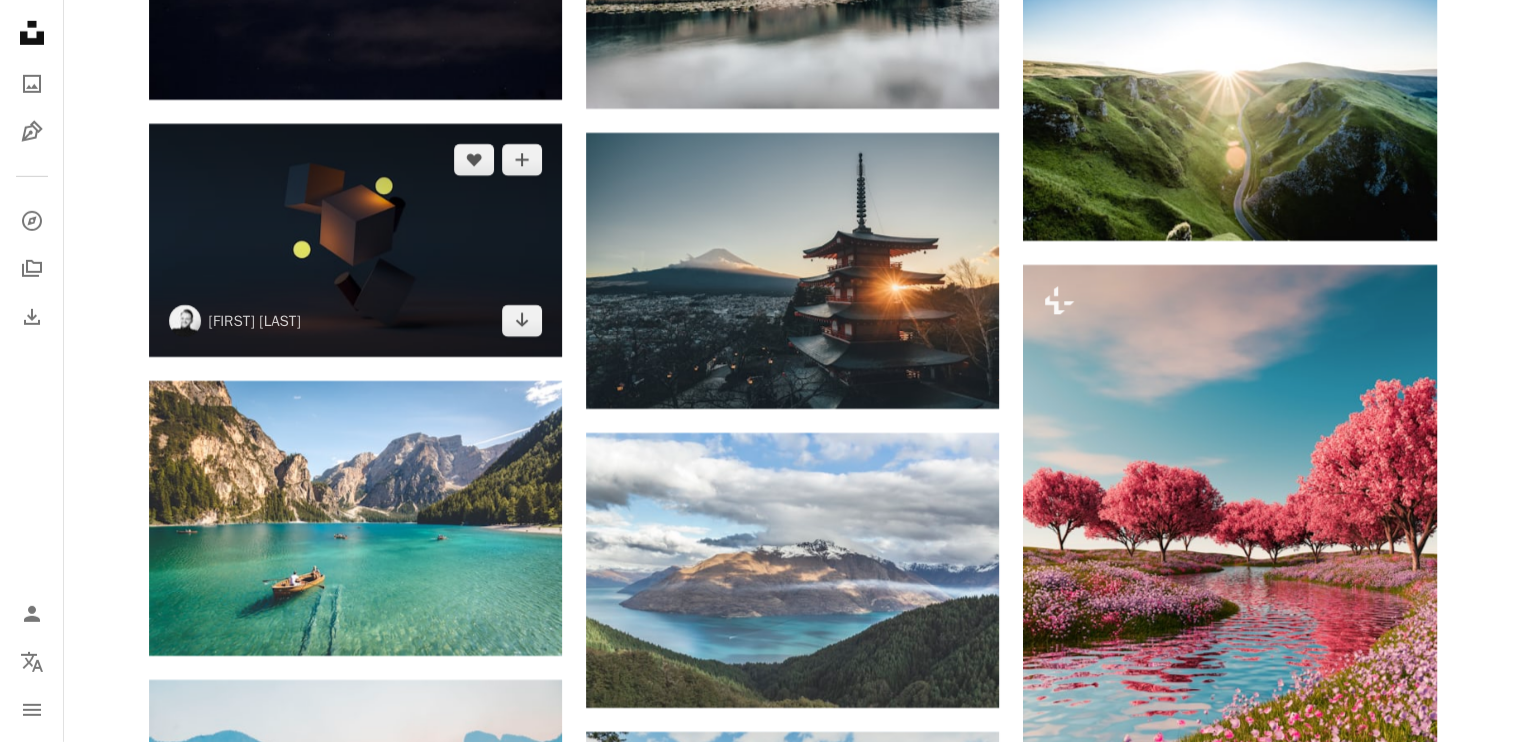 click at bounding box center [355, 240] 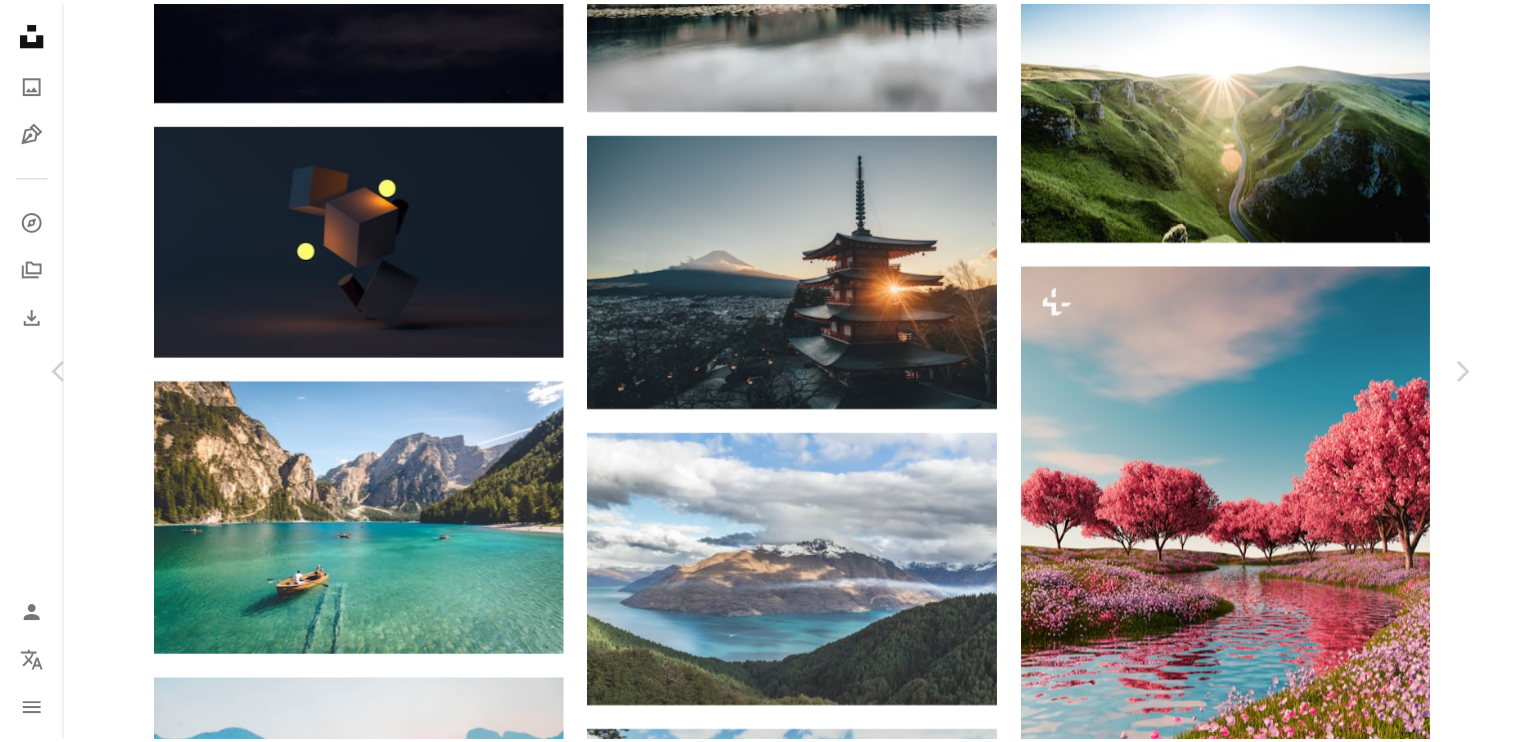 scroll, scrollTop: 4100, scrollLeft: 0, axis: vertical 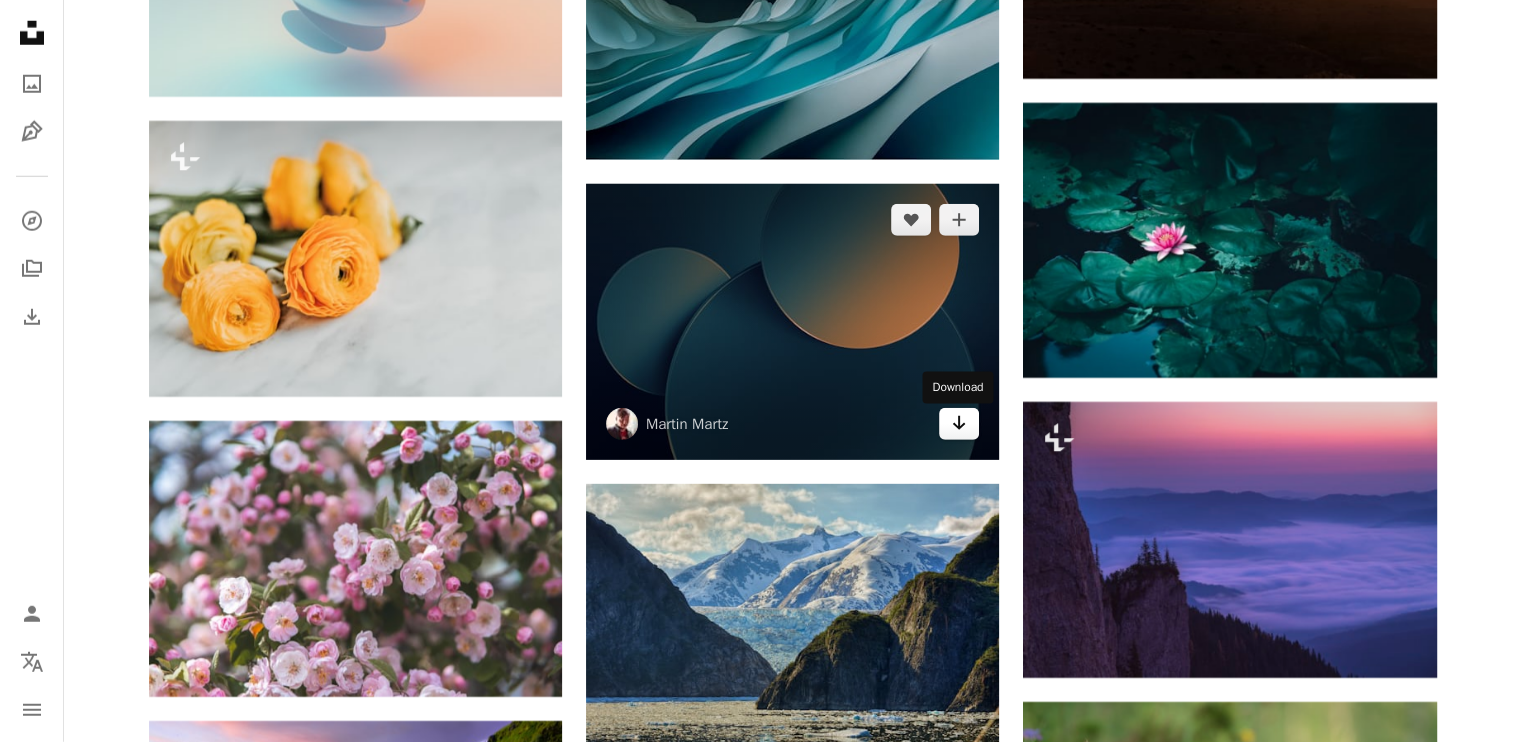 click on "Arrow pointing down" at bounding box center [959, 424] 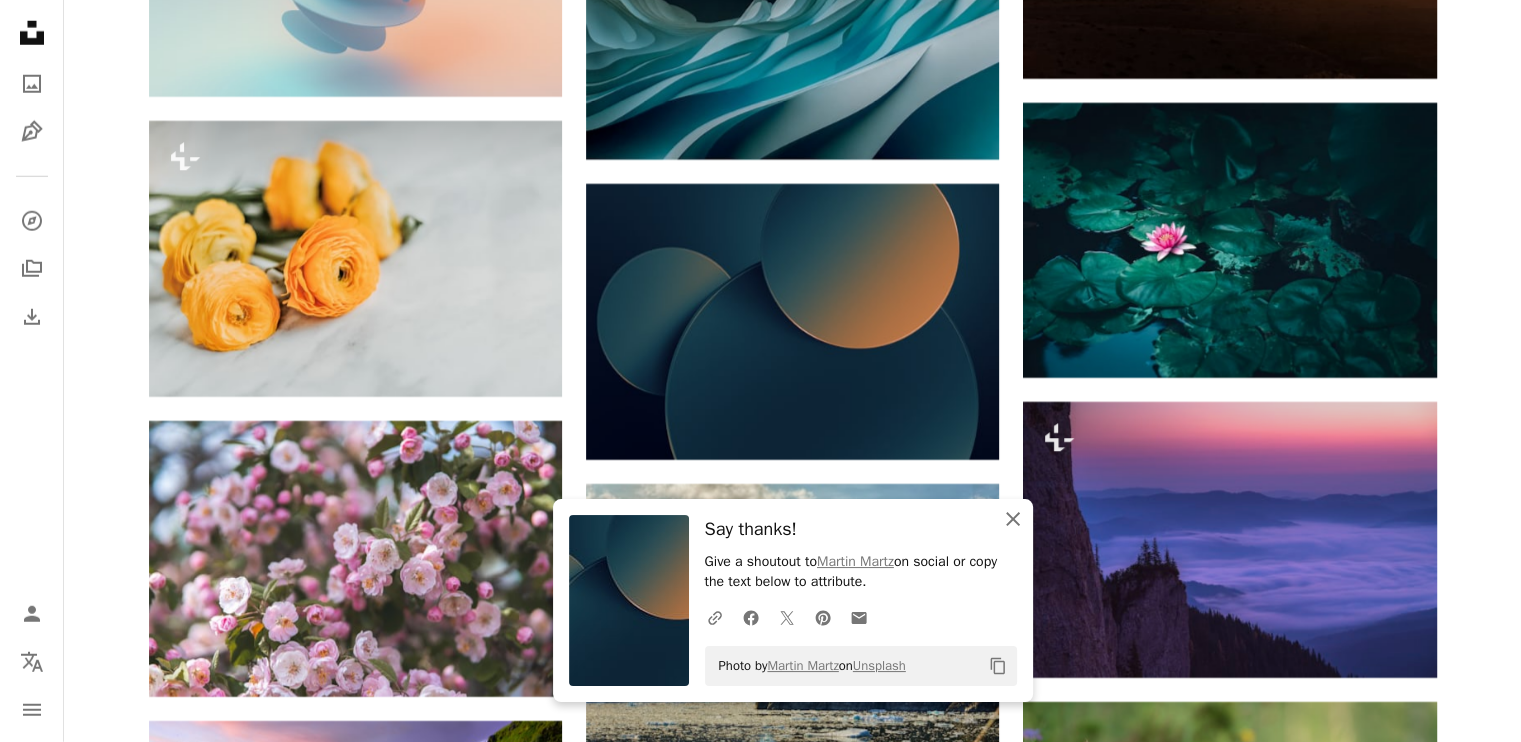 click on "An X shape" 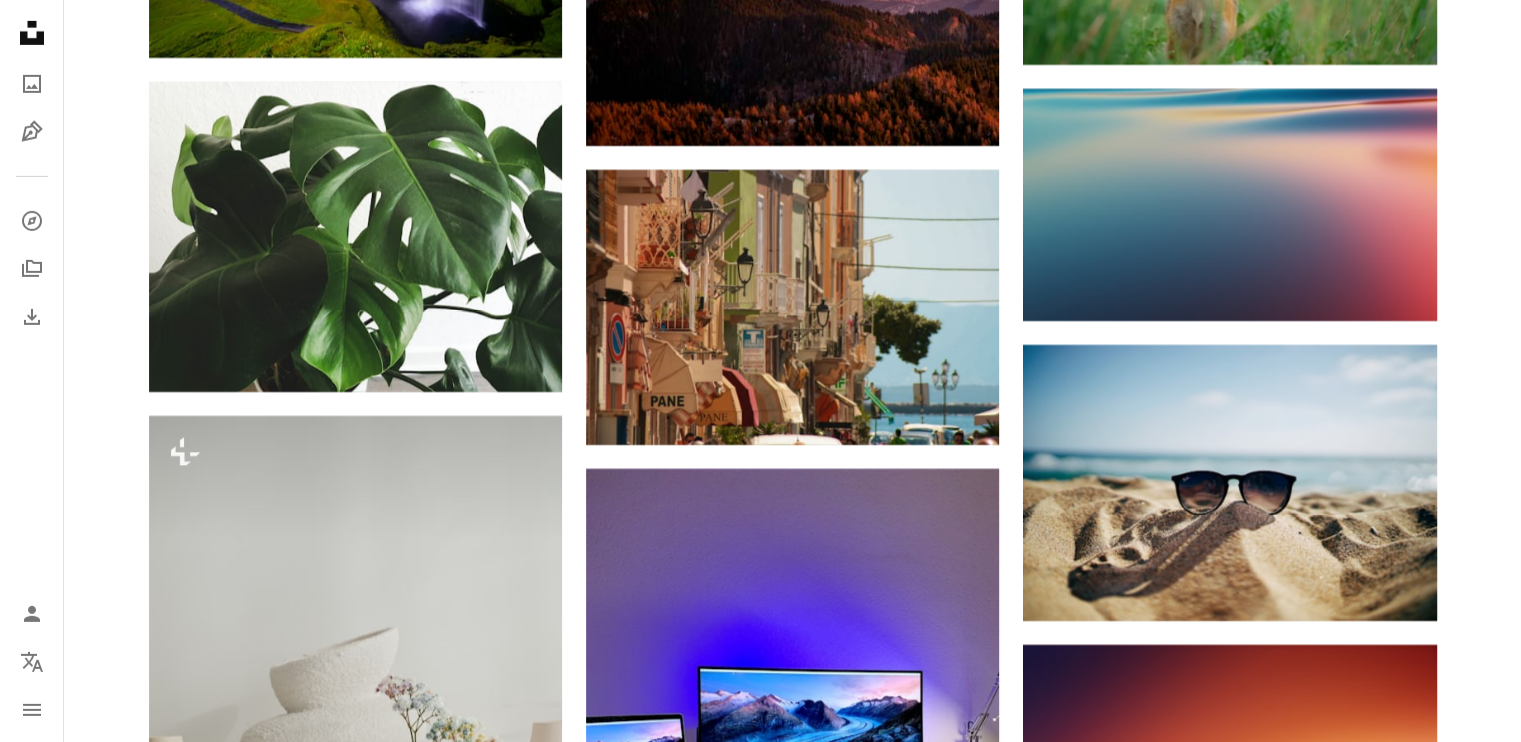 scroll, scrollTop: 14342, scrollLeft: 0, axis: vertical 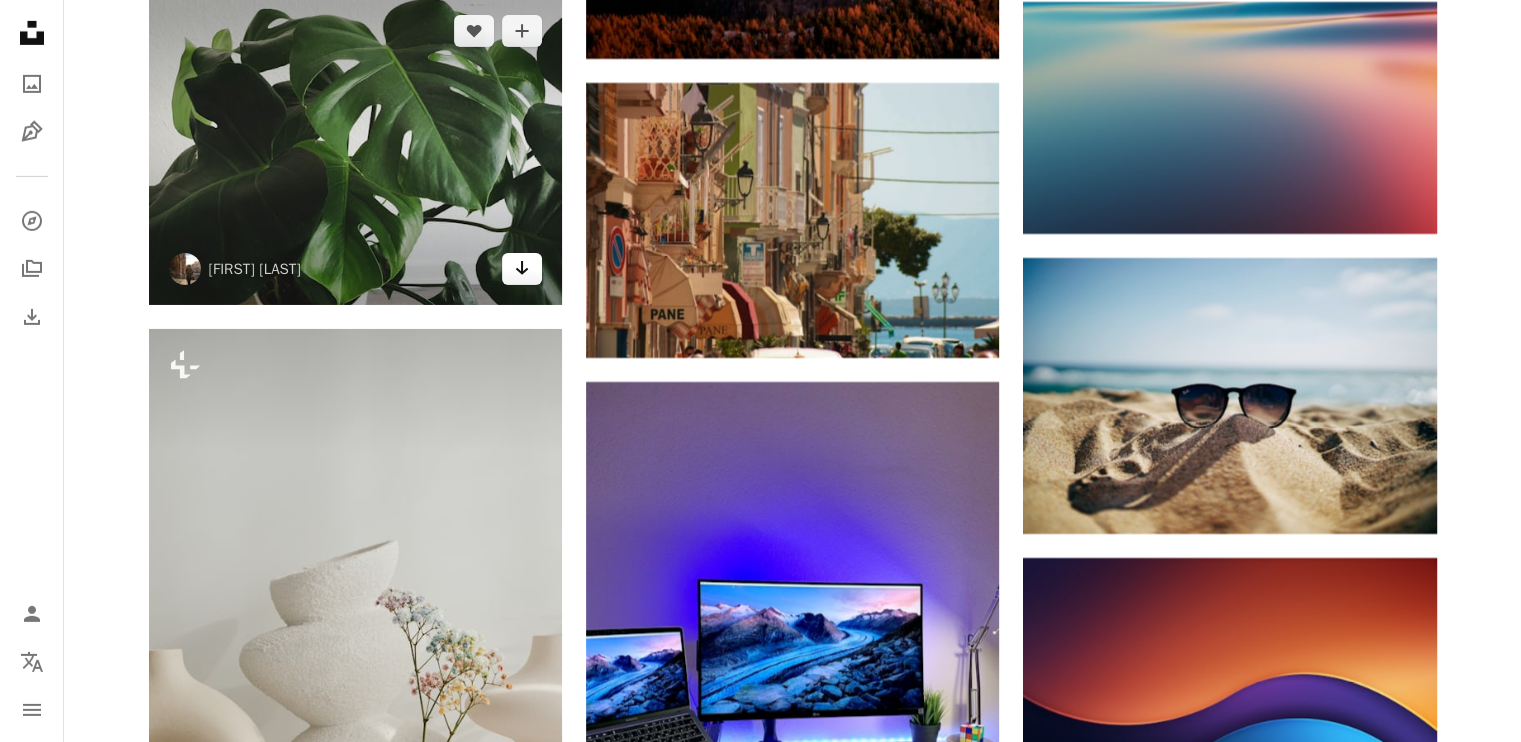 click on "Arrow pointing down" 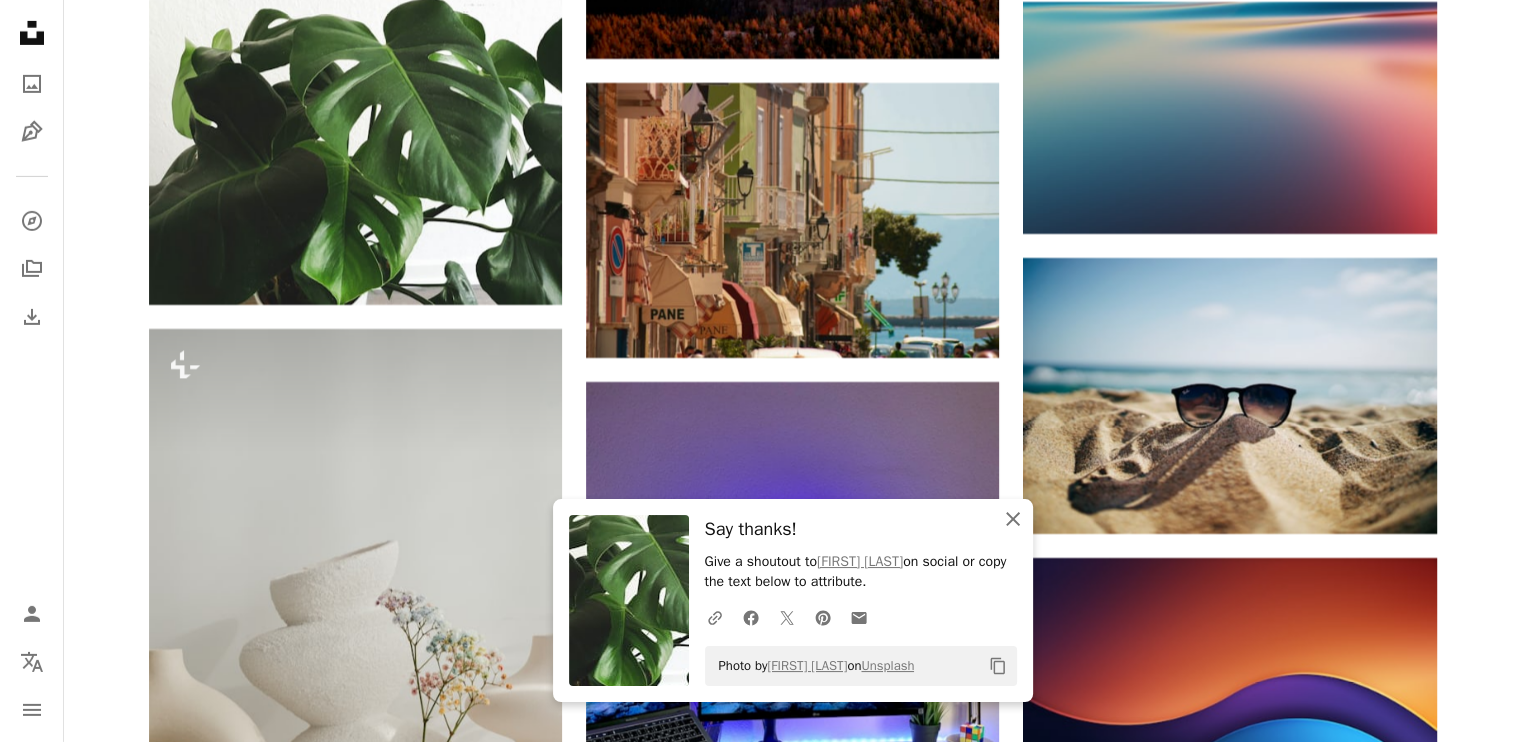 click on "An X shape" 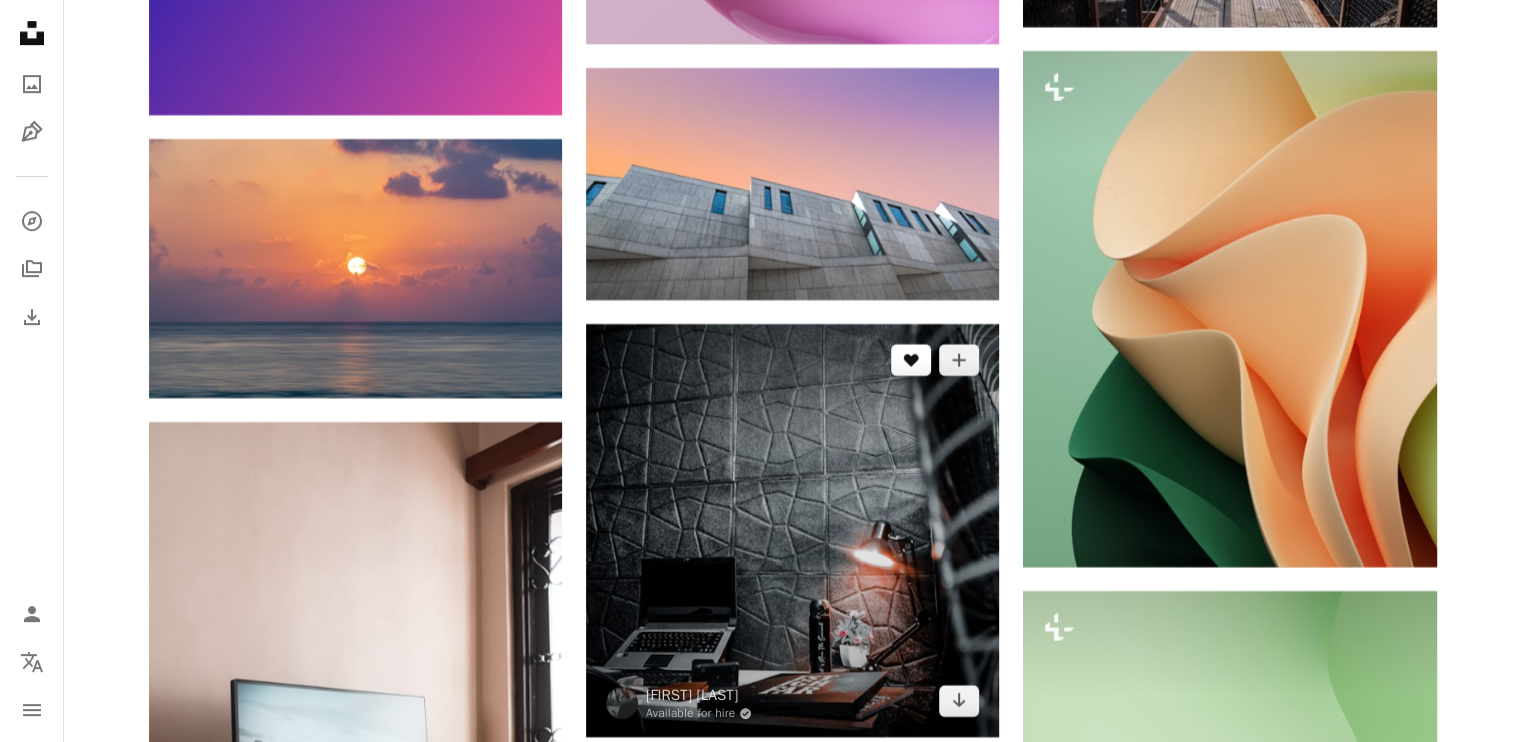 scroll, scrollTop: 16342, scrollLeft: 0, axis: vertical 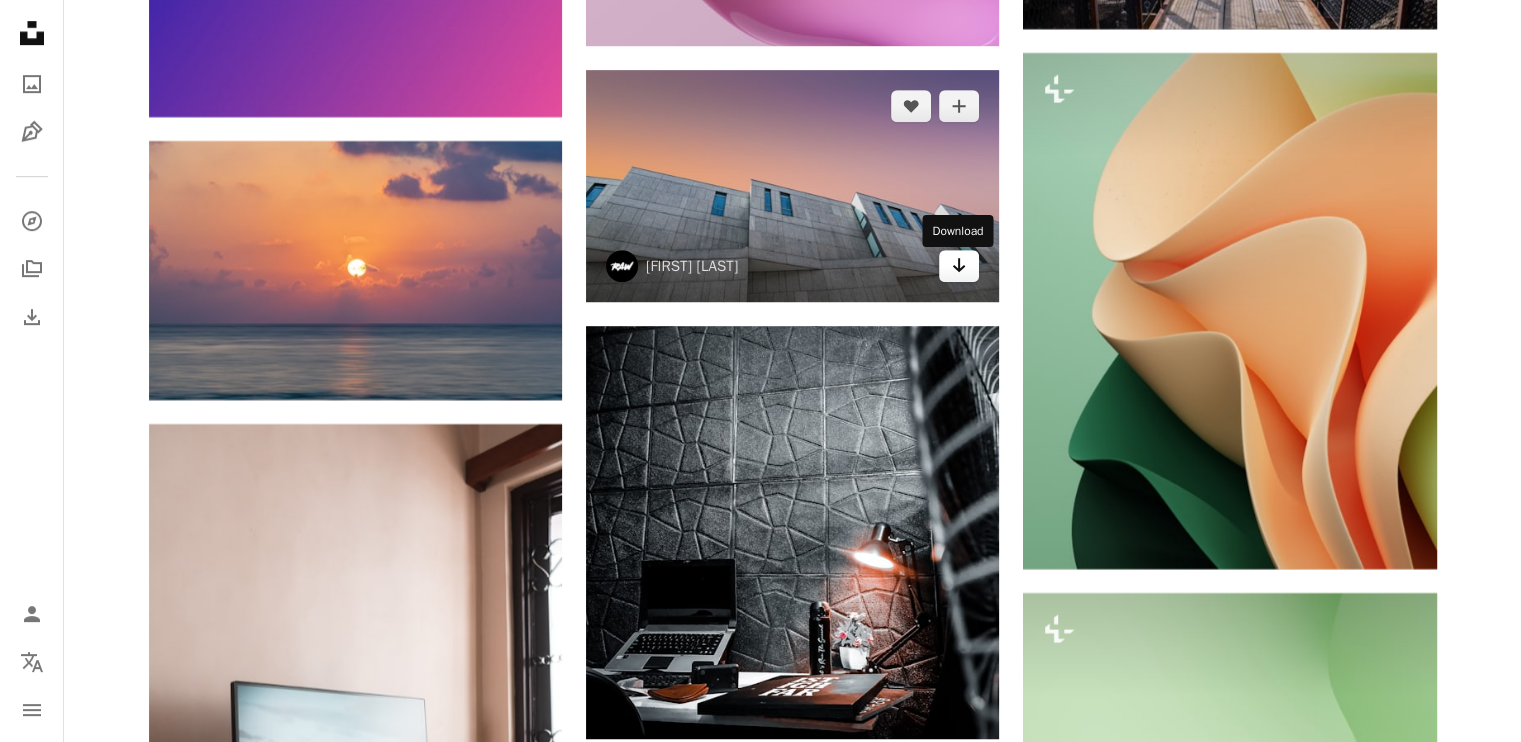 click on "Arrow pointing down" 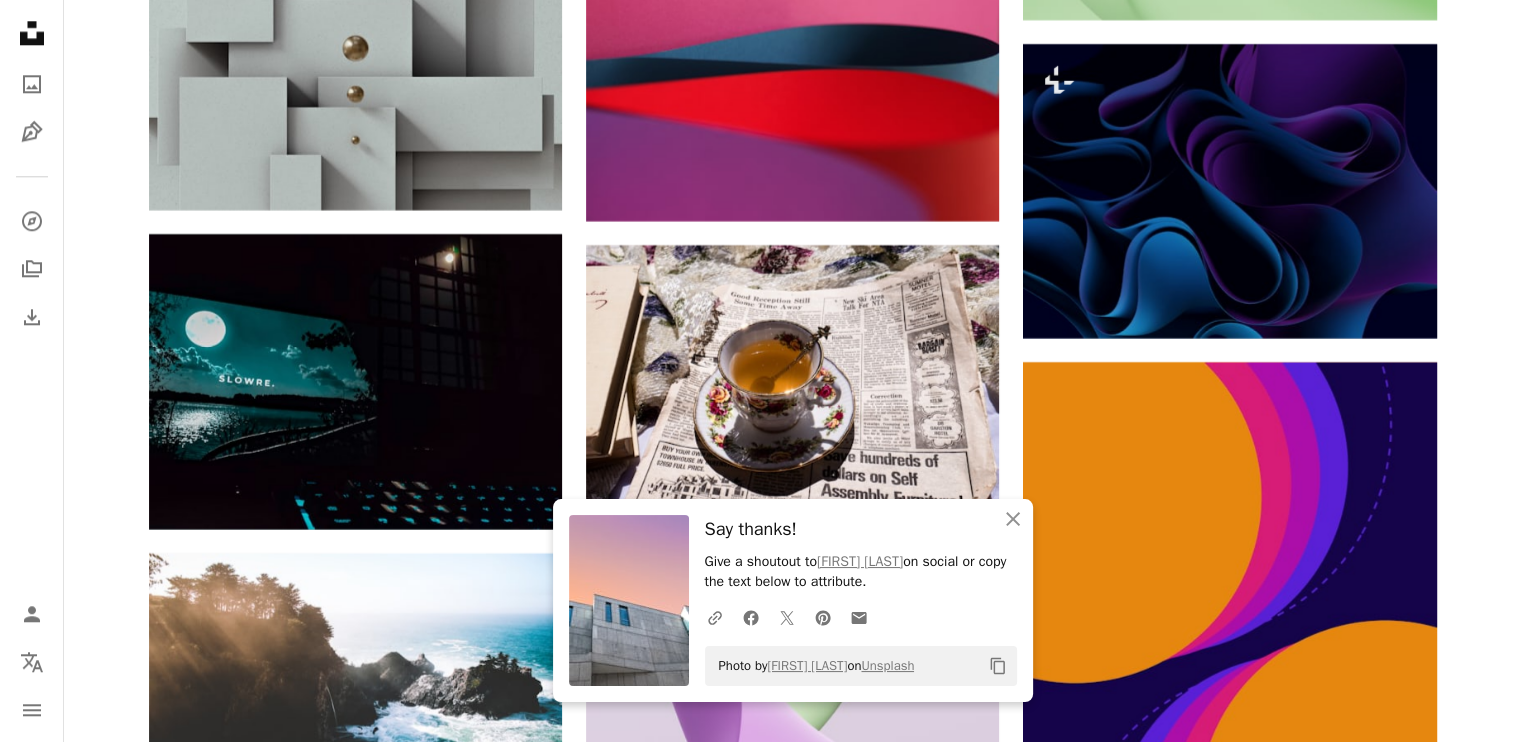 scroll, scrollTop: 17442, scrollLeft: 0, axis: vertical 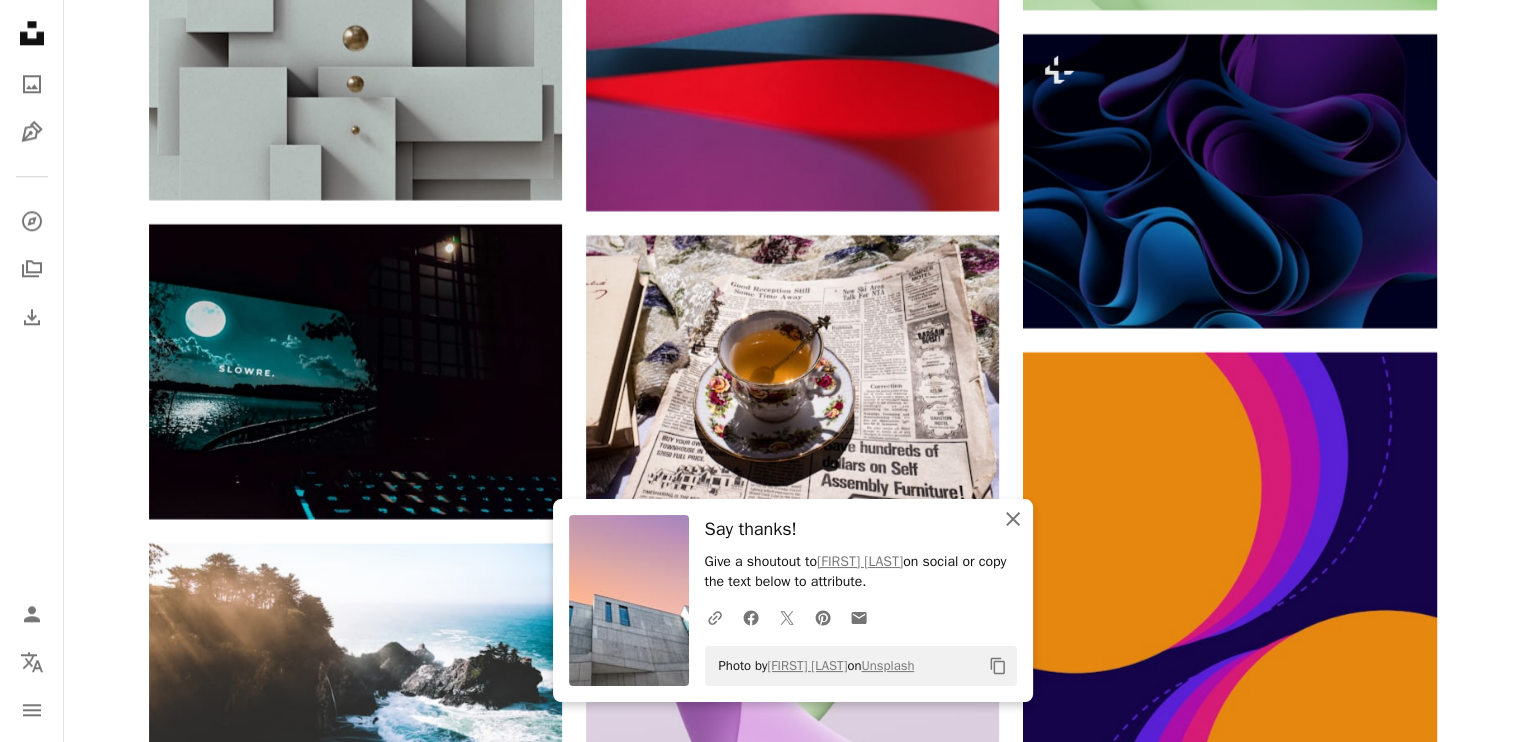 click on "An X shape" 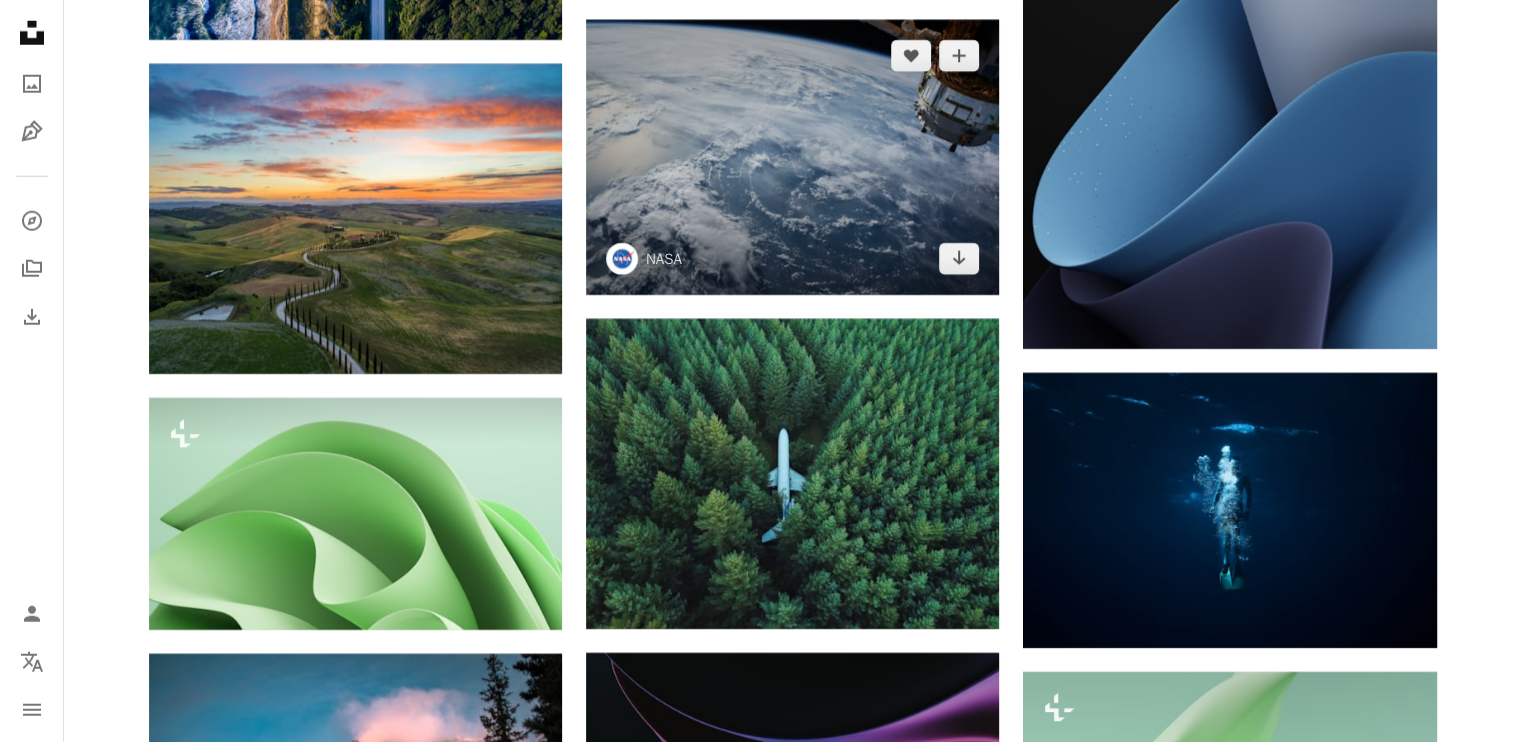 scroll, scrollTop: 20842, scrollLeft: 0, axis: vertical 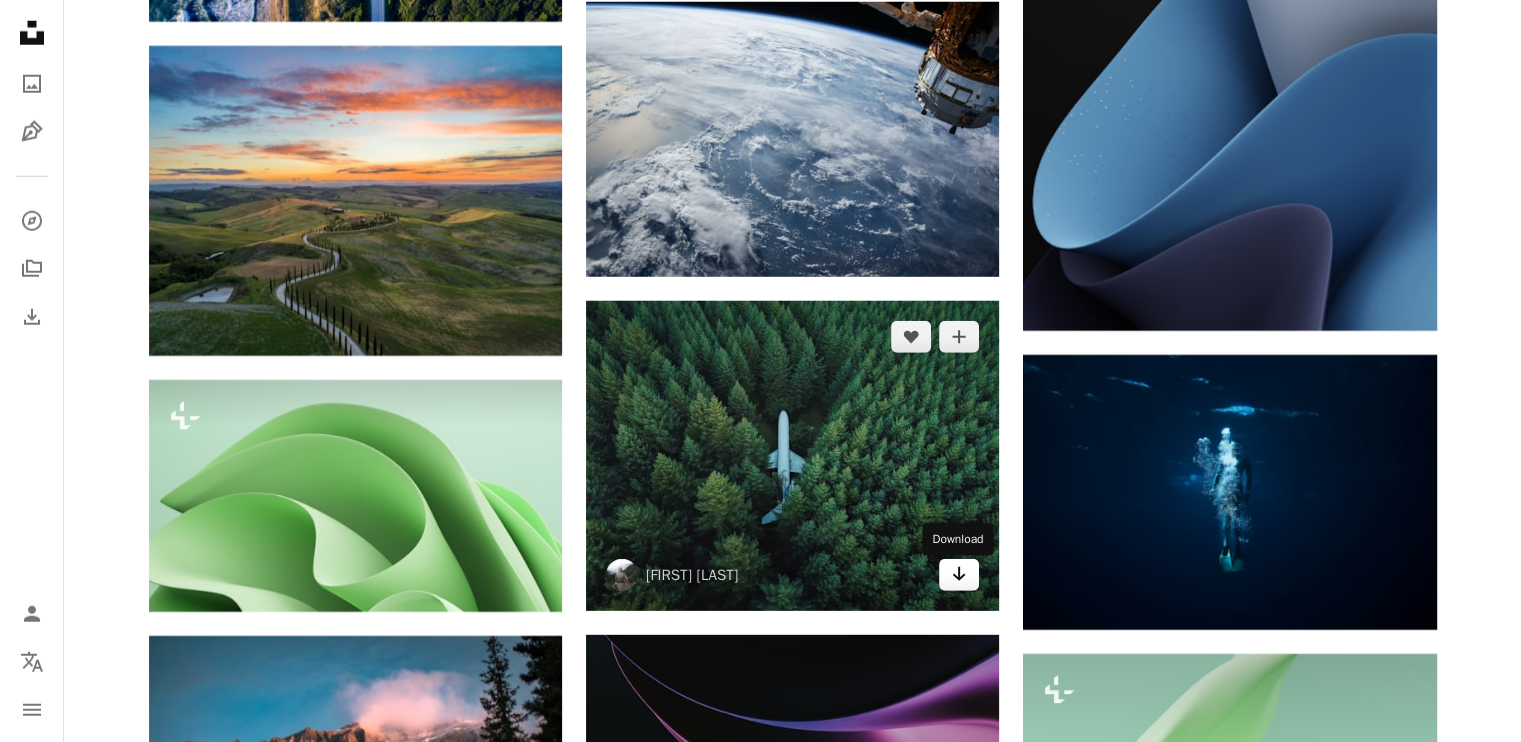 click on "Arrow pointing down" 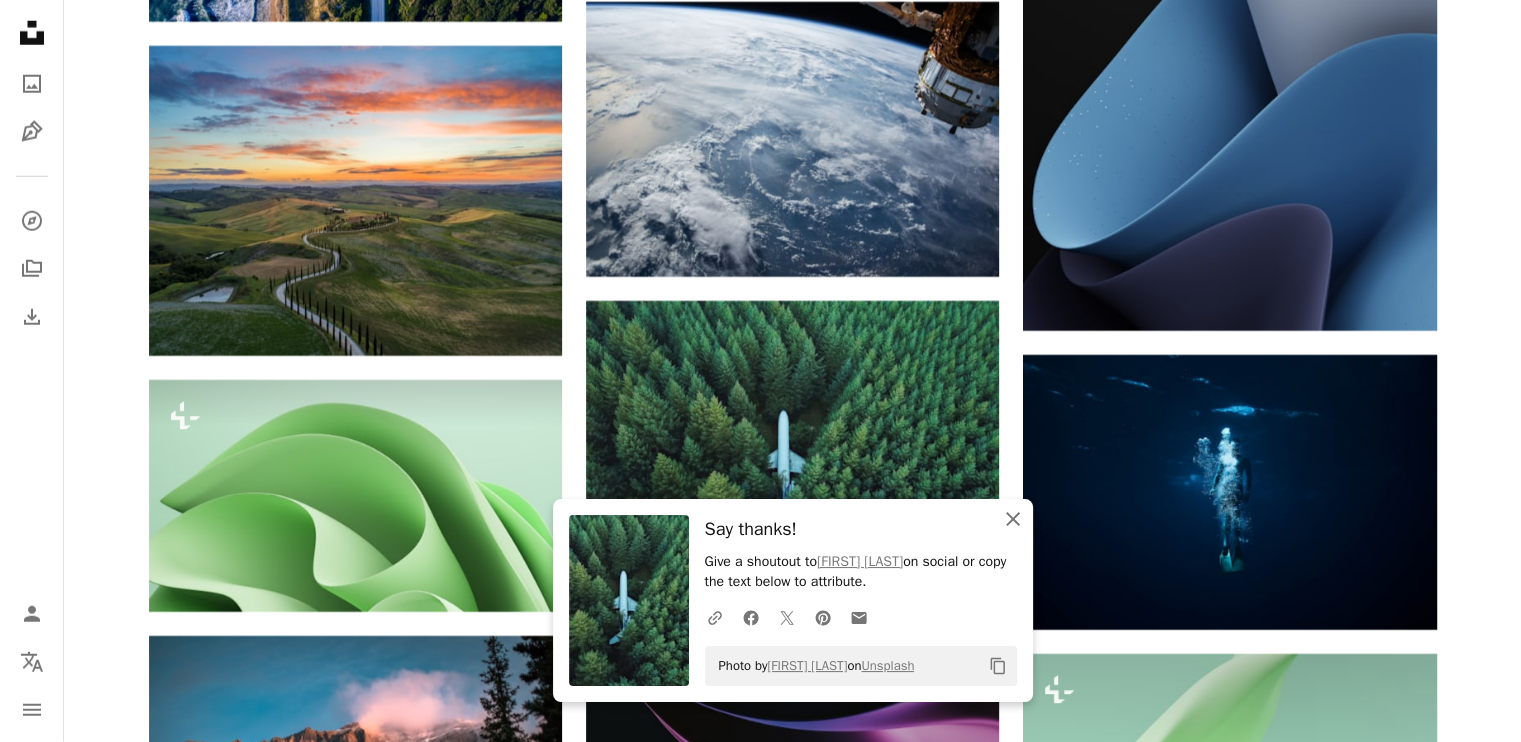 click 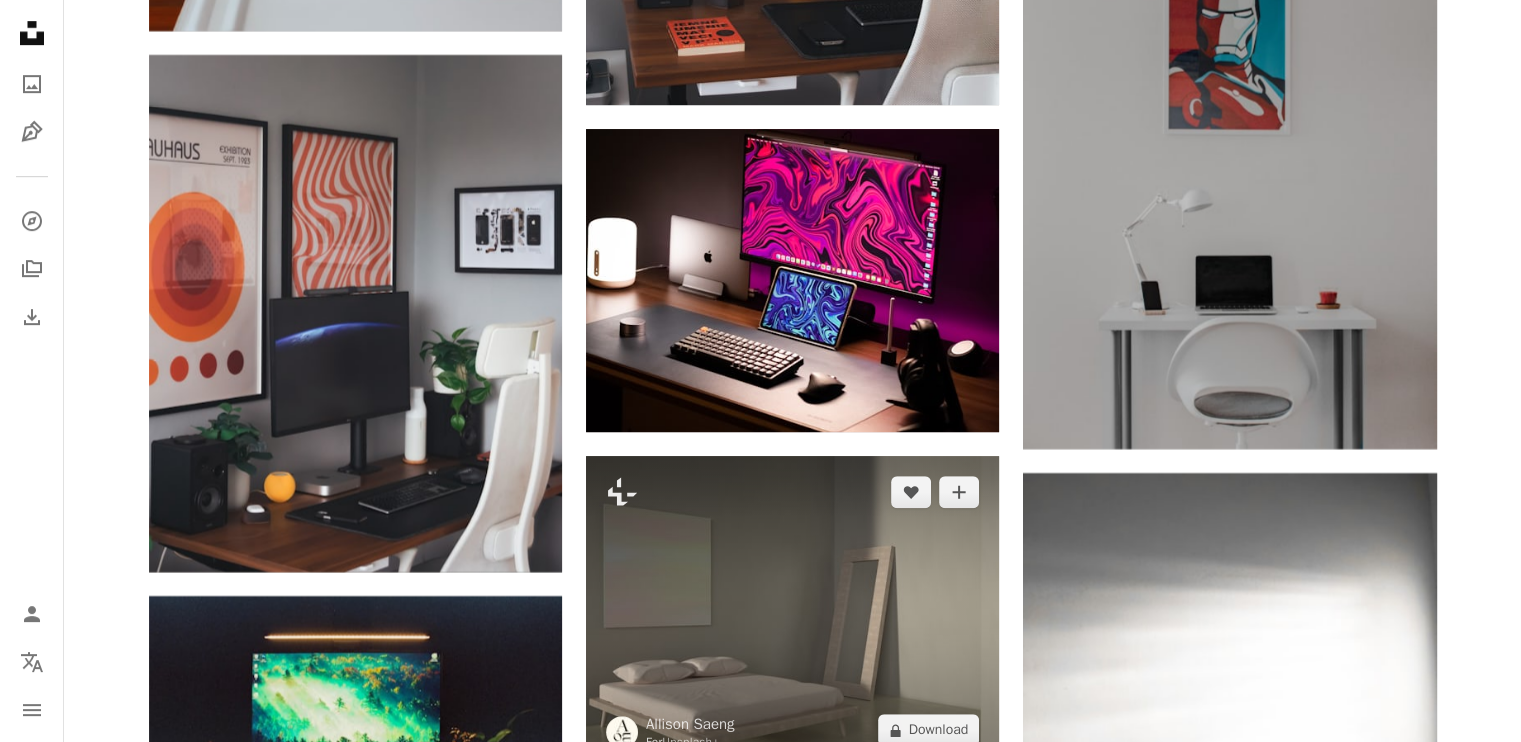 scroll, scrollTop: 55242, scrollLeft: 0, axis: vertical 